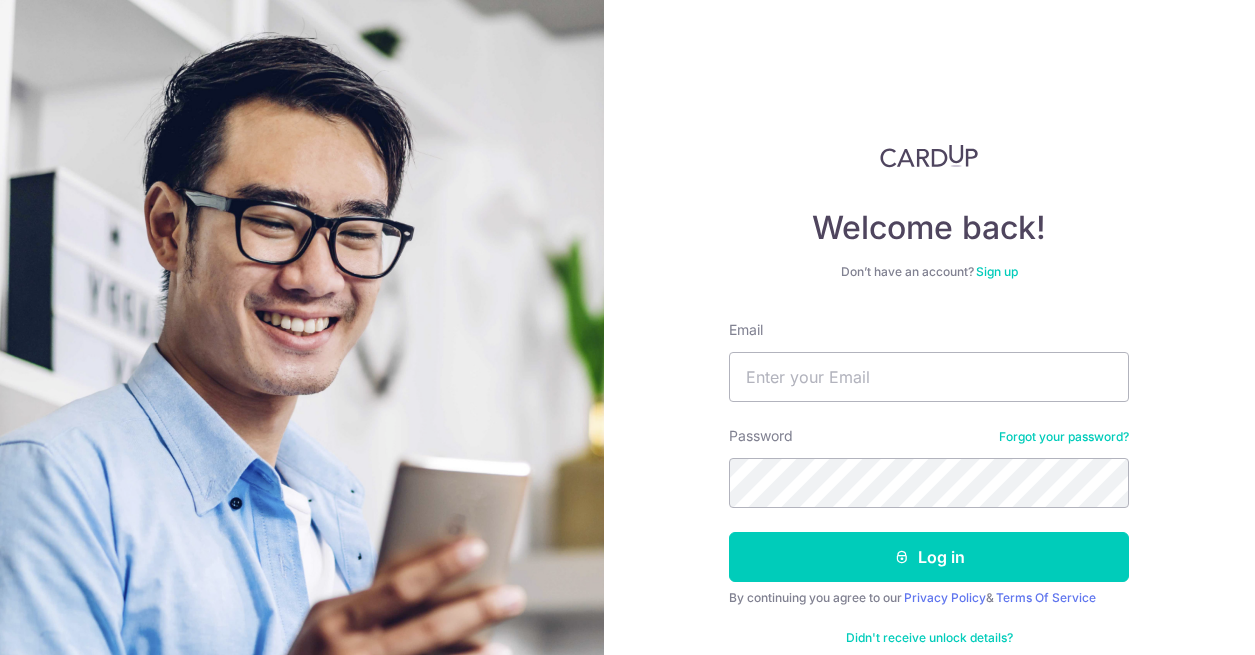 scroll, scrollTop: 0, scrollLeft: 0, axis: both 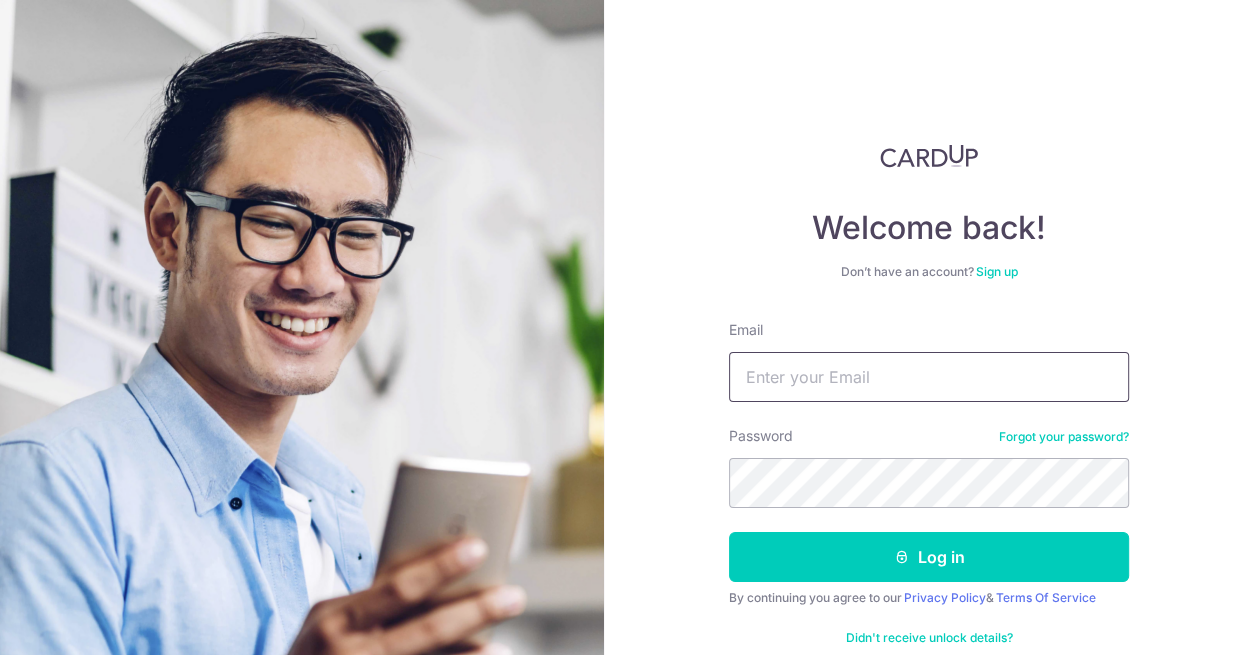 type on "dora_0101@yahoo.com" 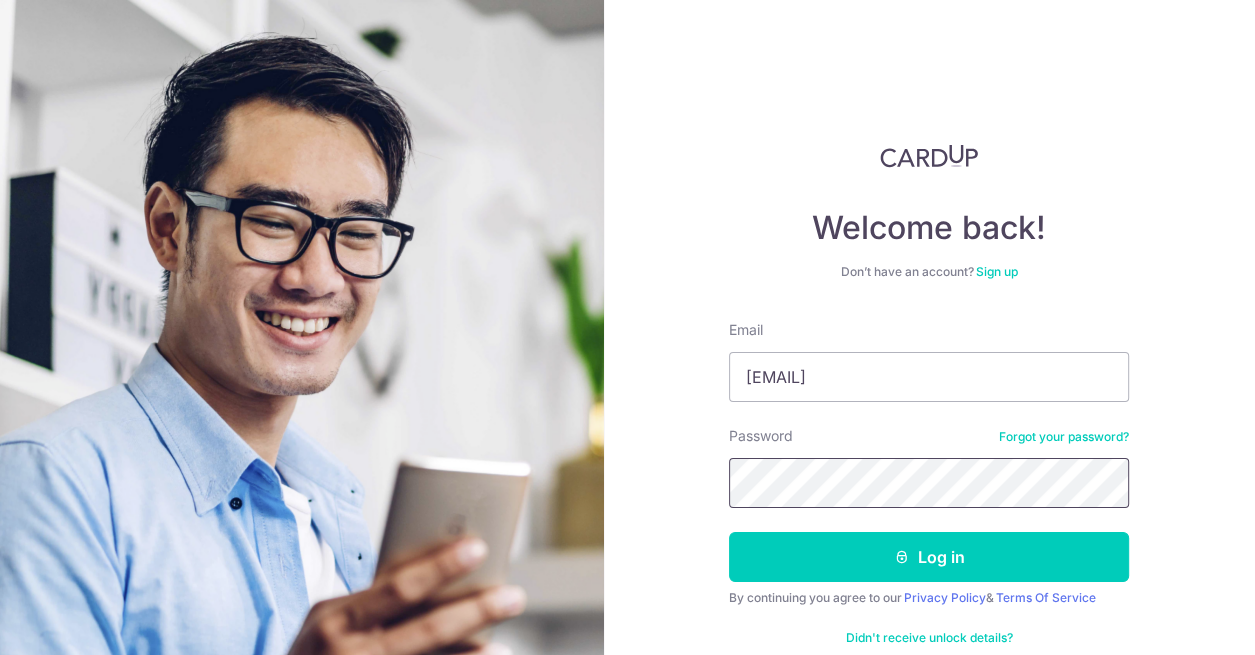 click on "Log in" at bounding box center (929, 557) 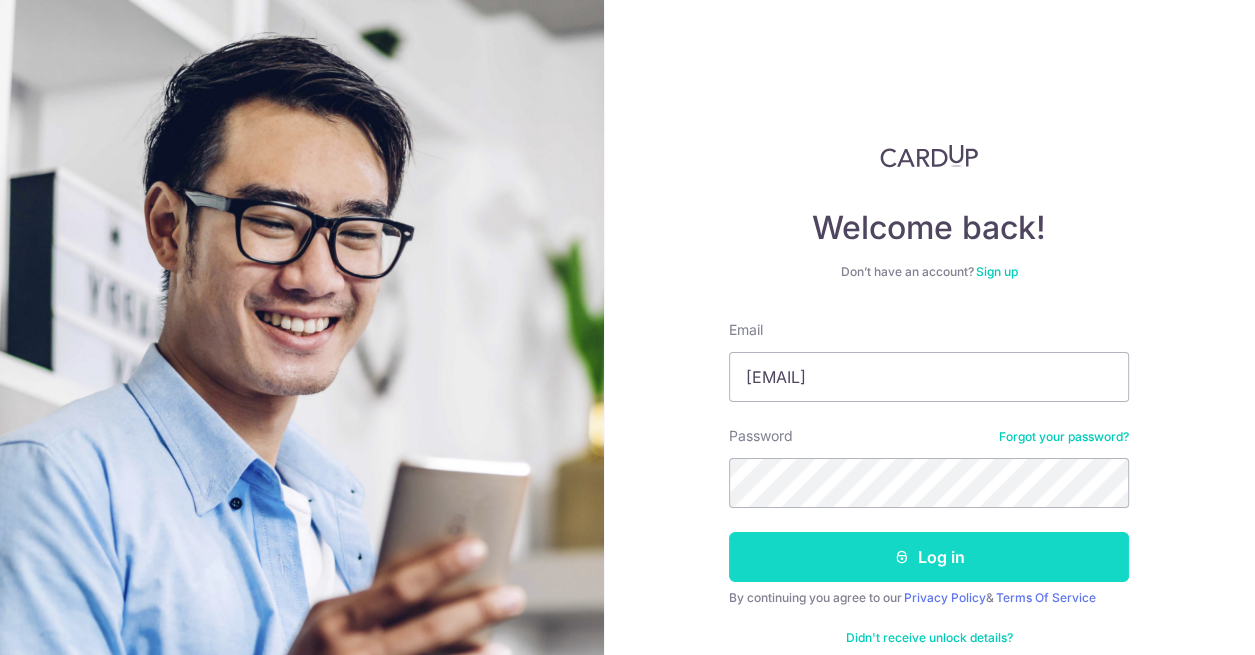 click on "Log in" at bounding box center (929, 557) 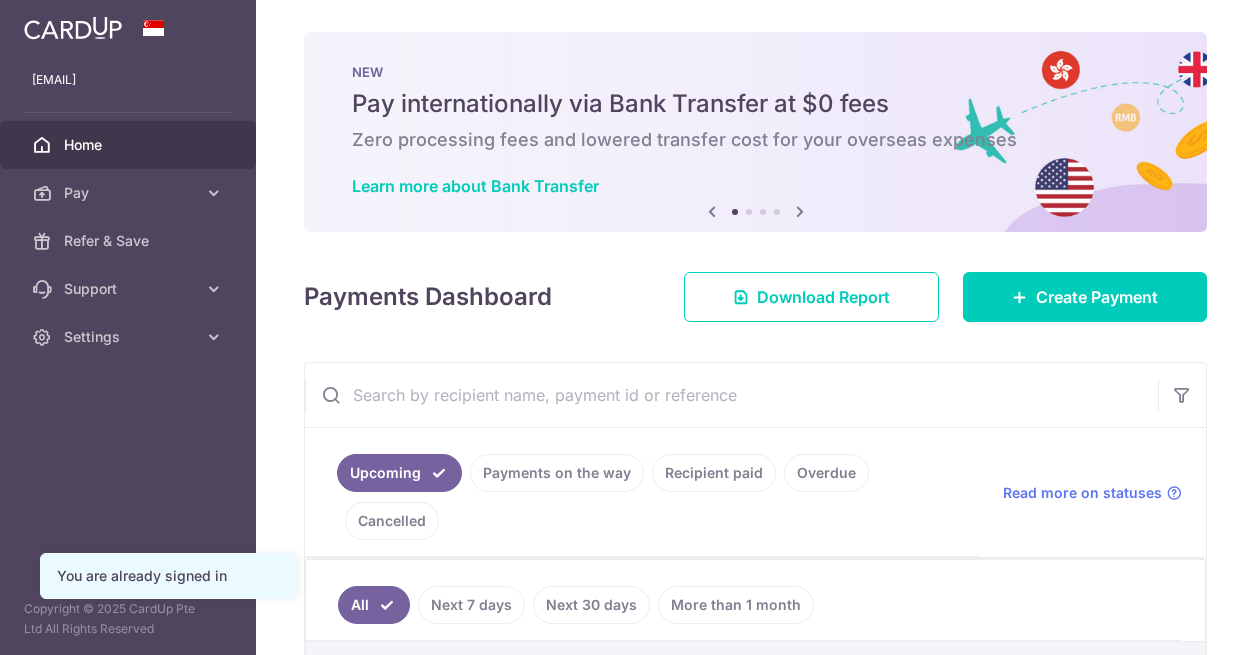 scroll, scrollTop: 0, scrollLeft: 0, axis: both 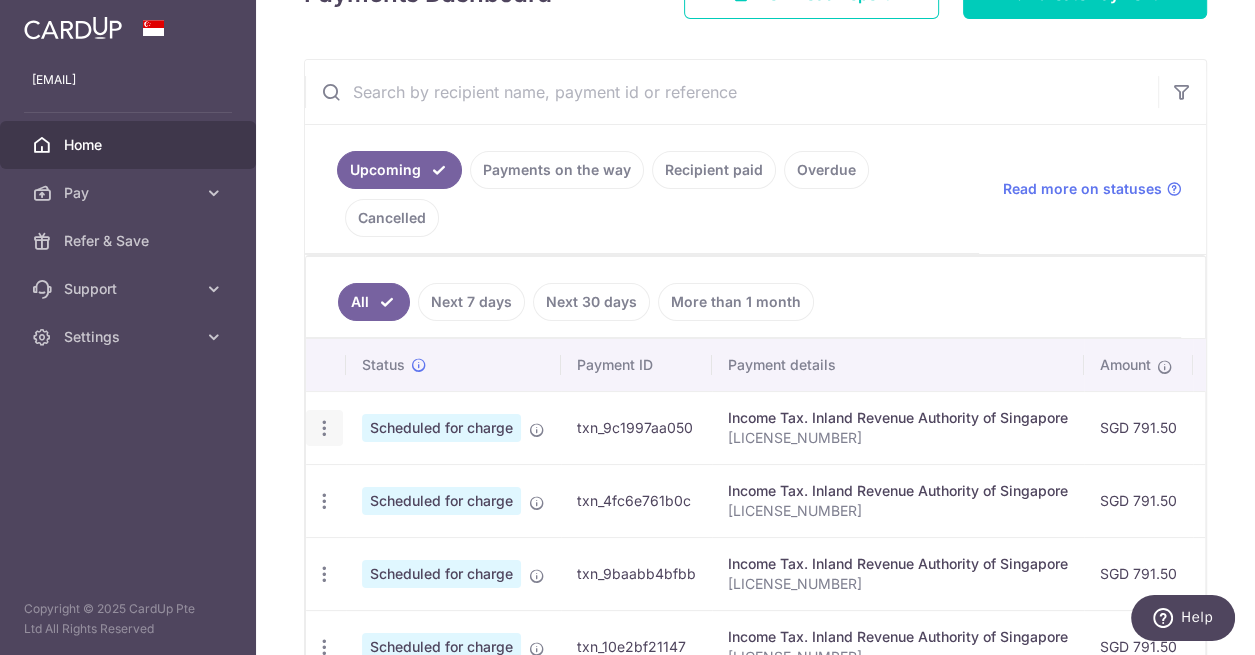 click at bounding box center [324, 428] 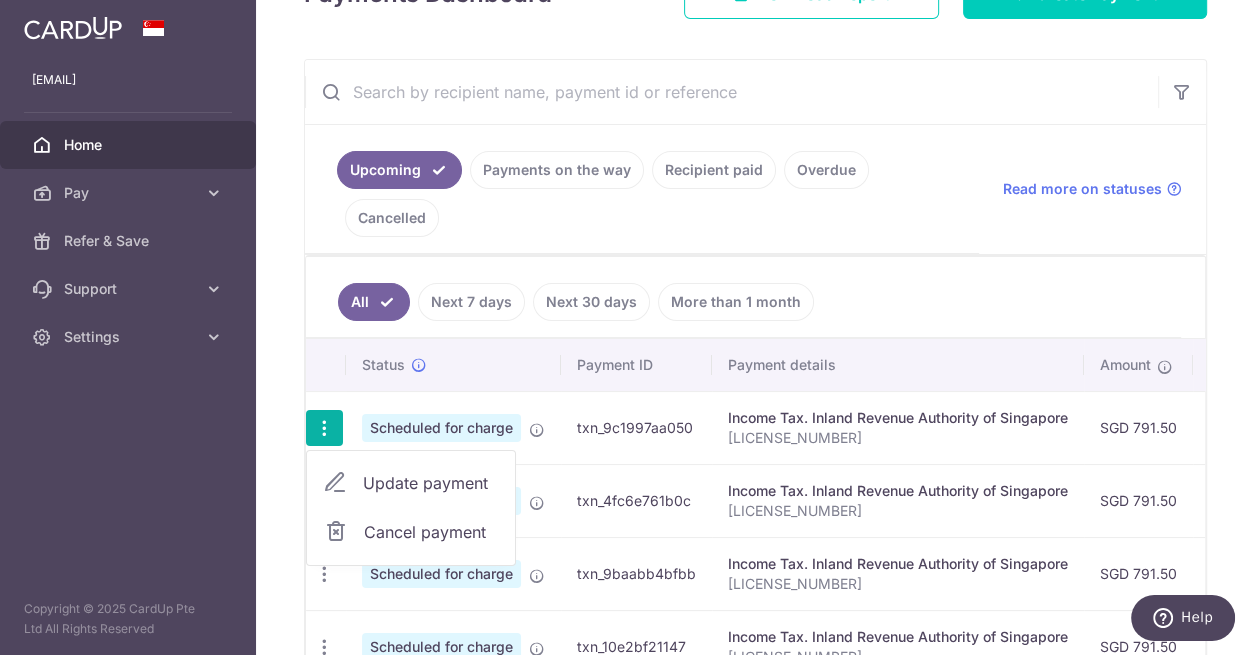click on "Update payment" at bounding box center (431, 483) 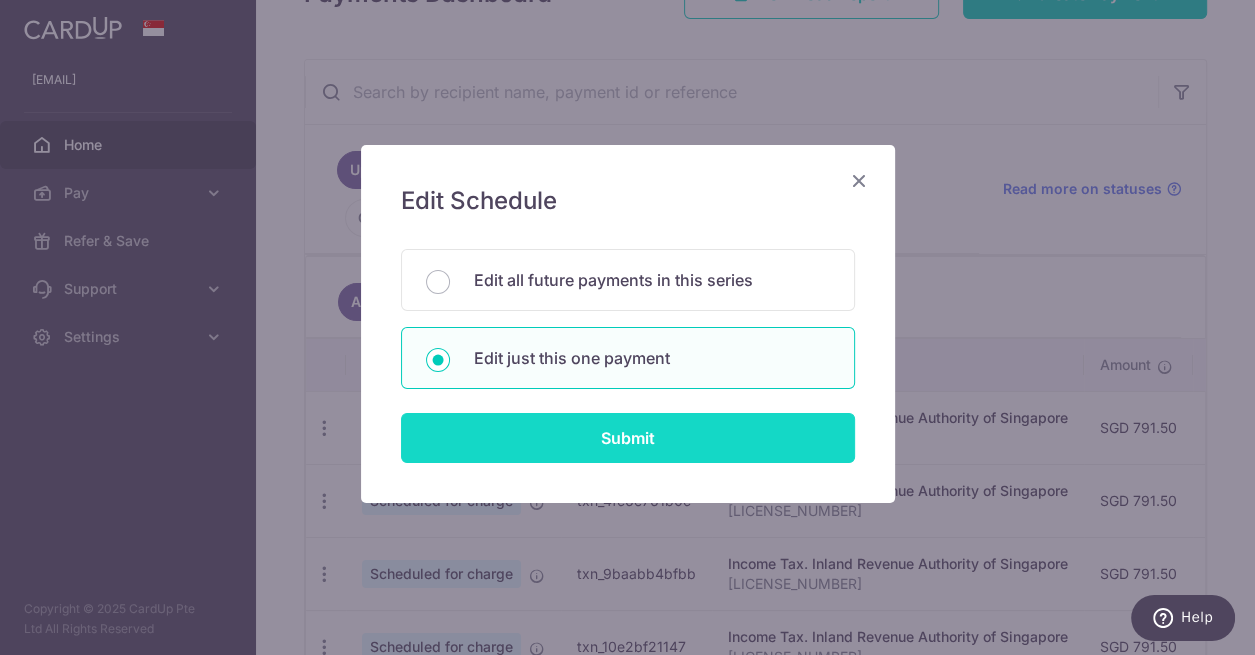 click on "Submit" at bounding box center (628, 438) 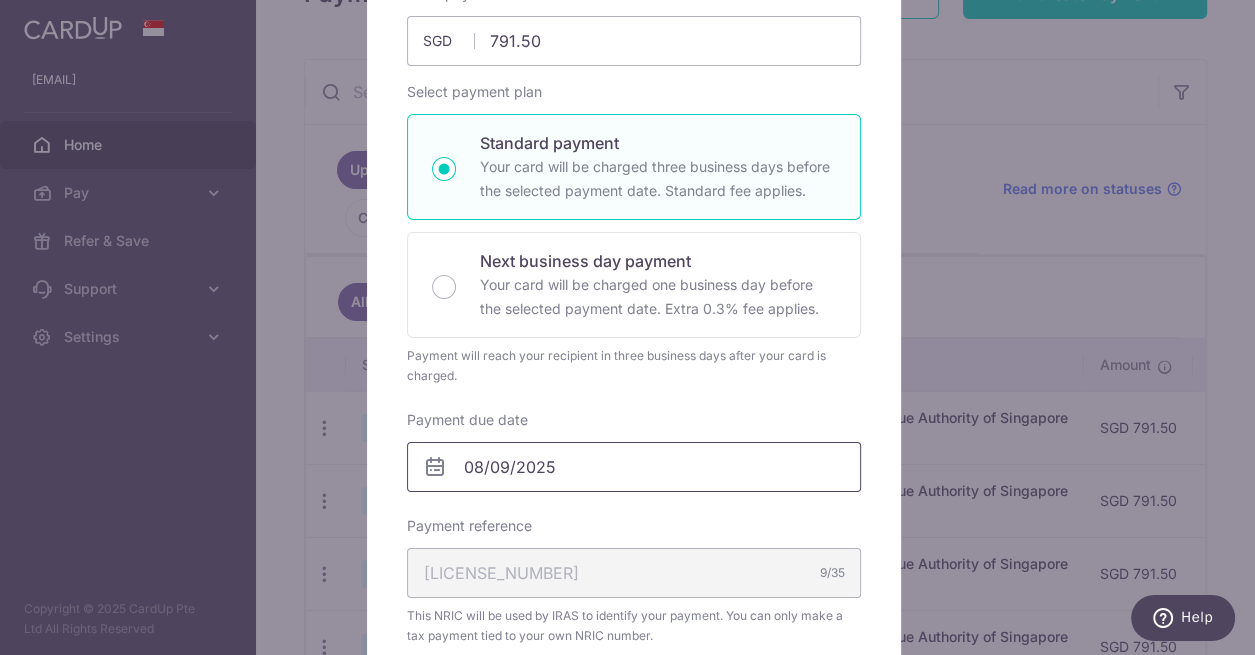 scroll, scrollTop: 249, scrollLeft: 0, axis: vertical 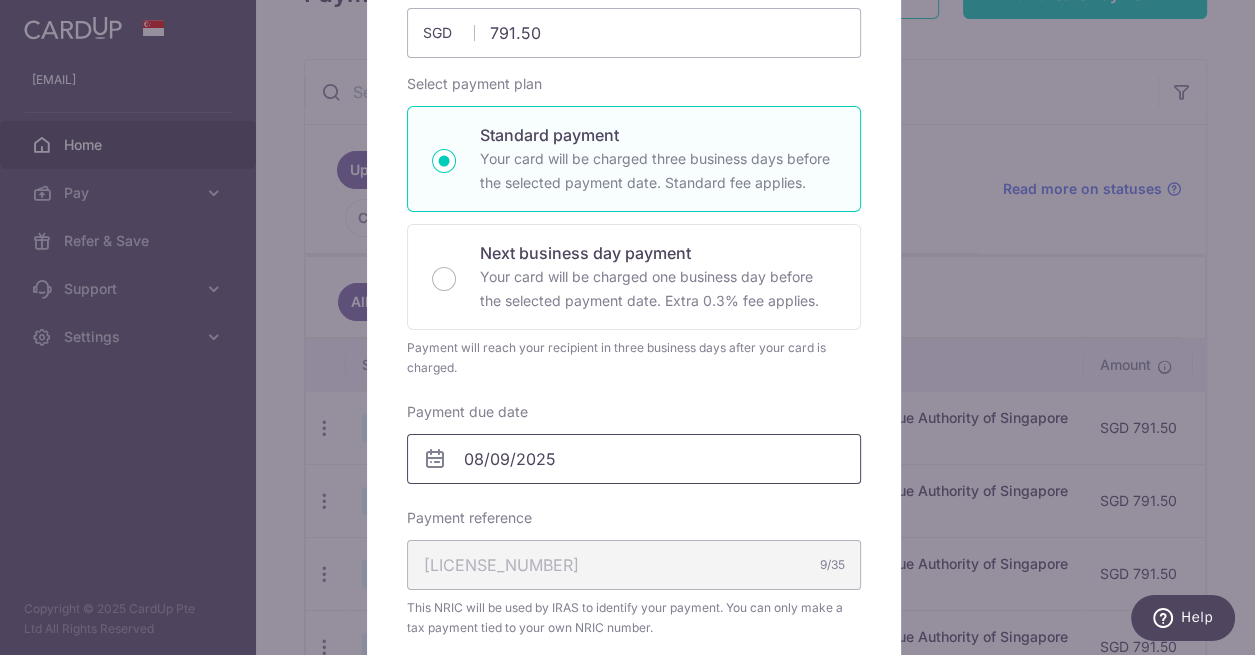 click on "08/09/2025" at bounding box center [634, 459] 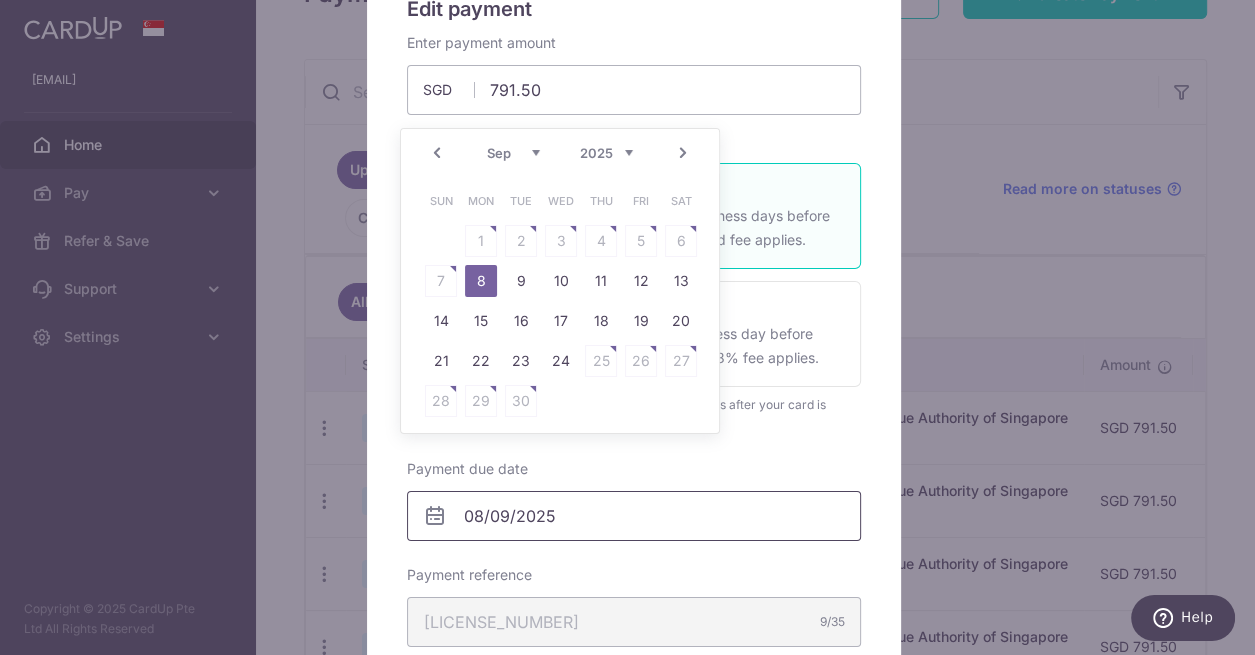 scroll, scrollTop: 142, scrollLeft: 0, axis: vertical 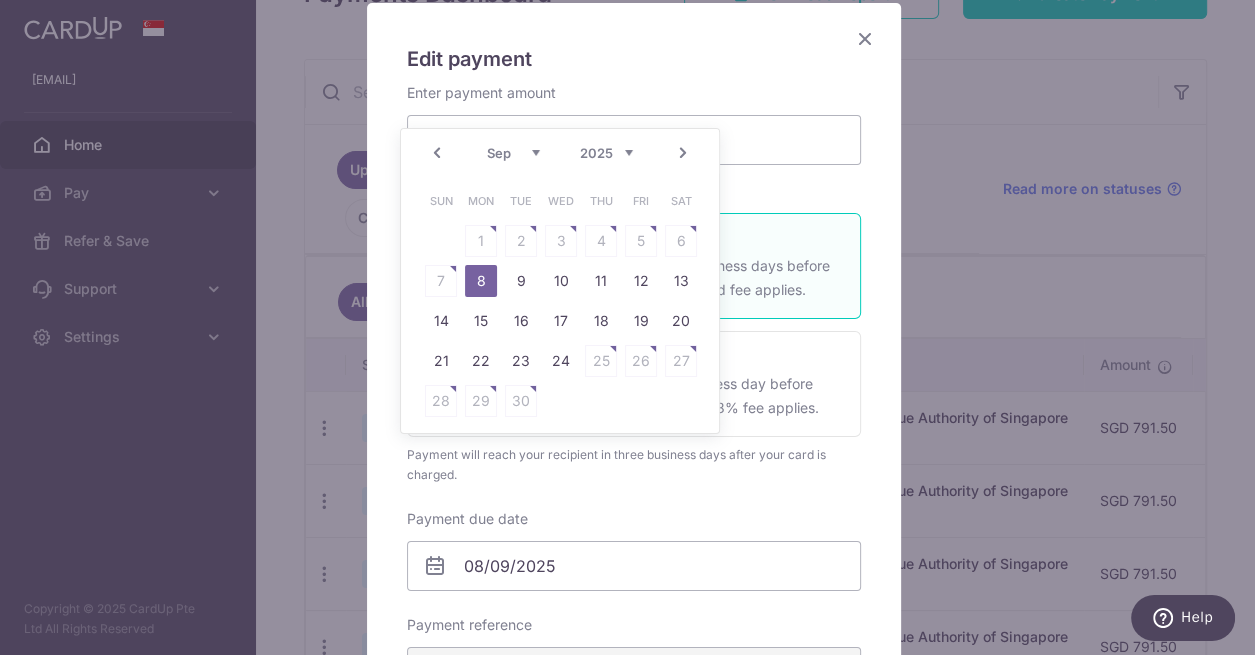 click at bounding box center (865, 38) 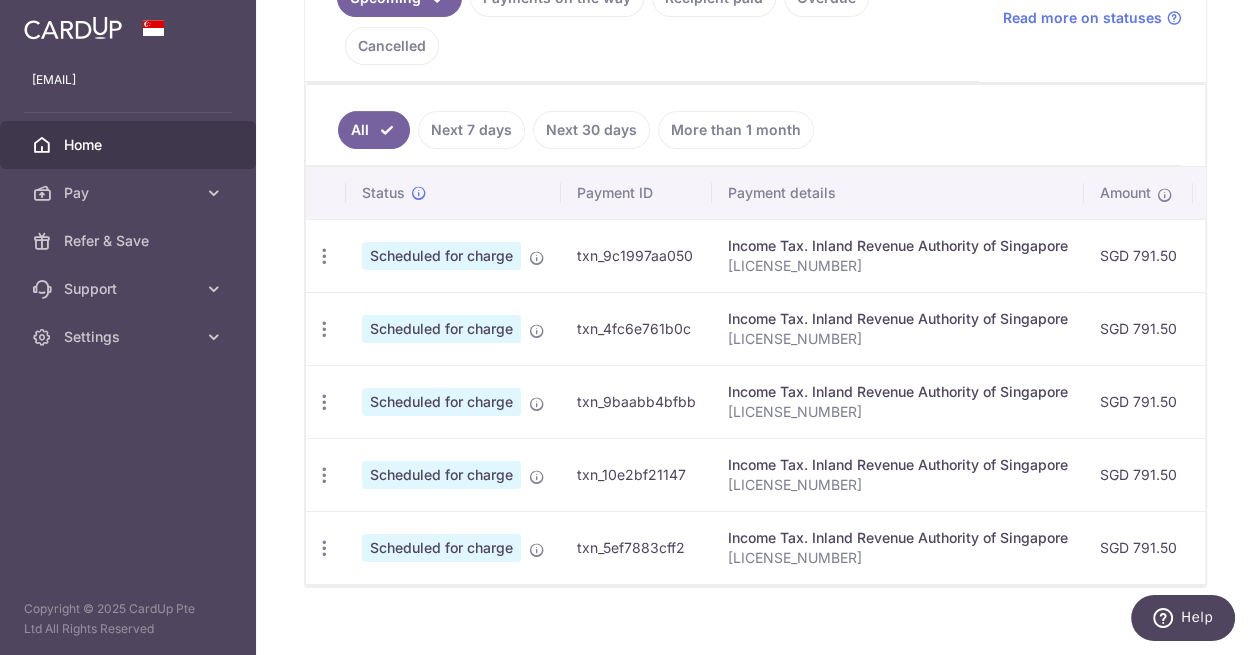 scroll, scrollTop: 506, scrollLeft: 0, axis: vertical 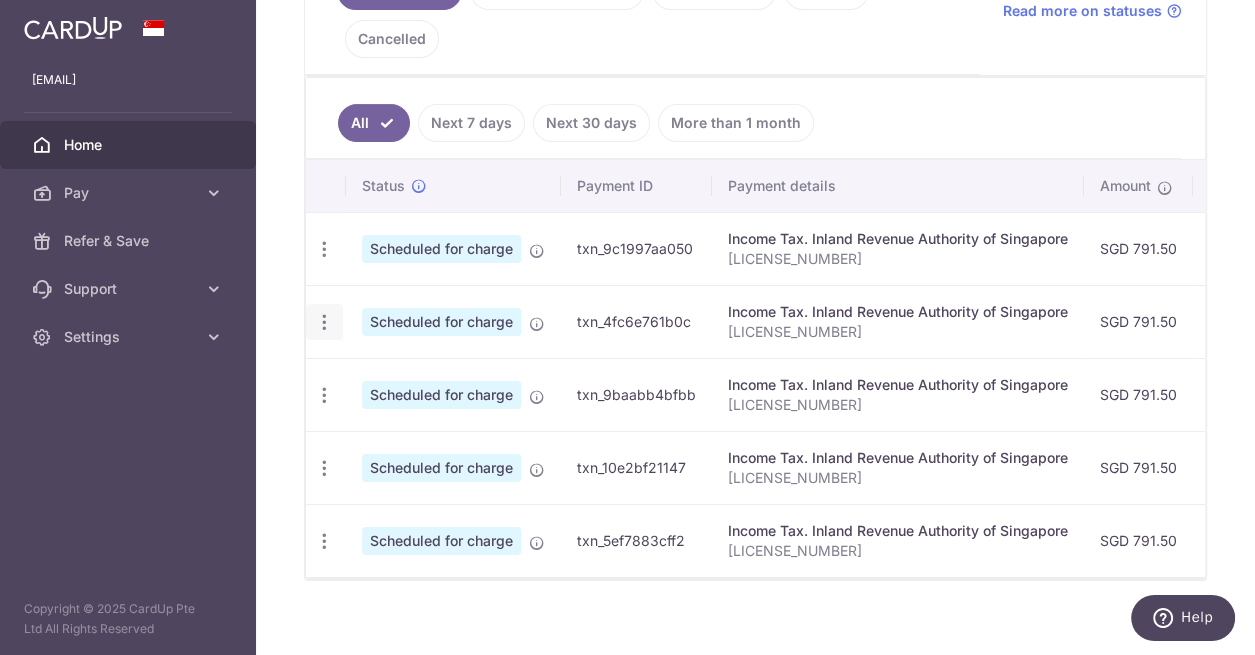 click at bounding box center [324, 249] 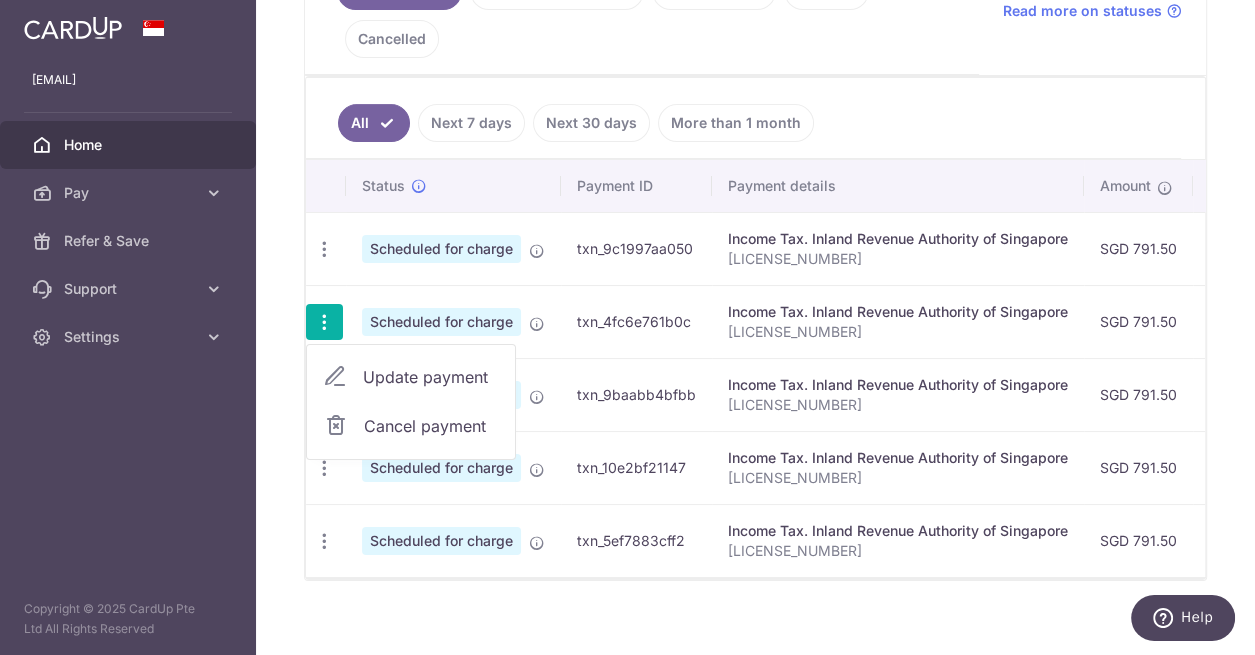 click on "Update payment" at bounding box center (431, 377) 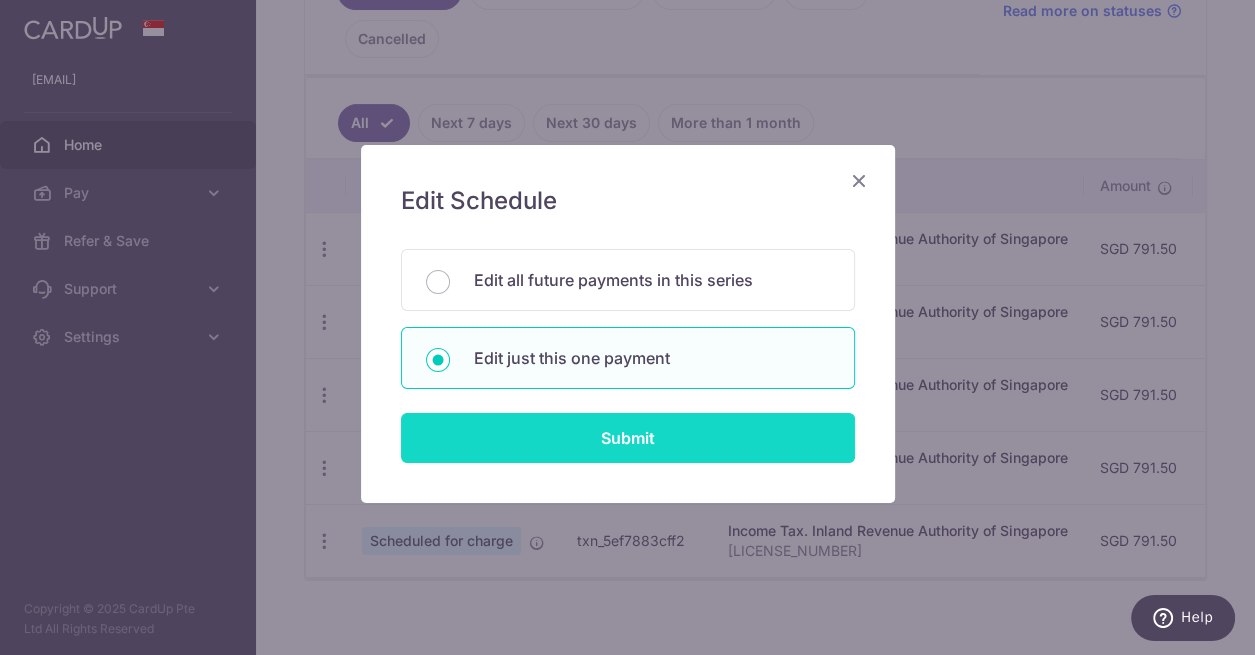 click on "Submit" at bounding box center [628, 438] 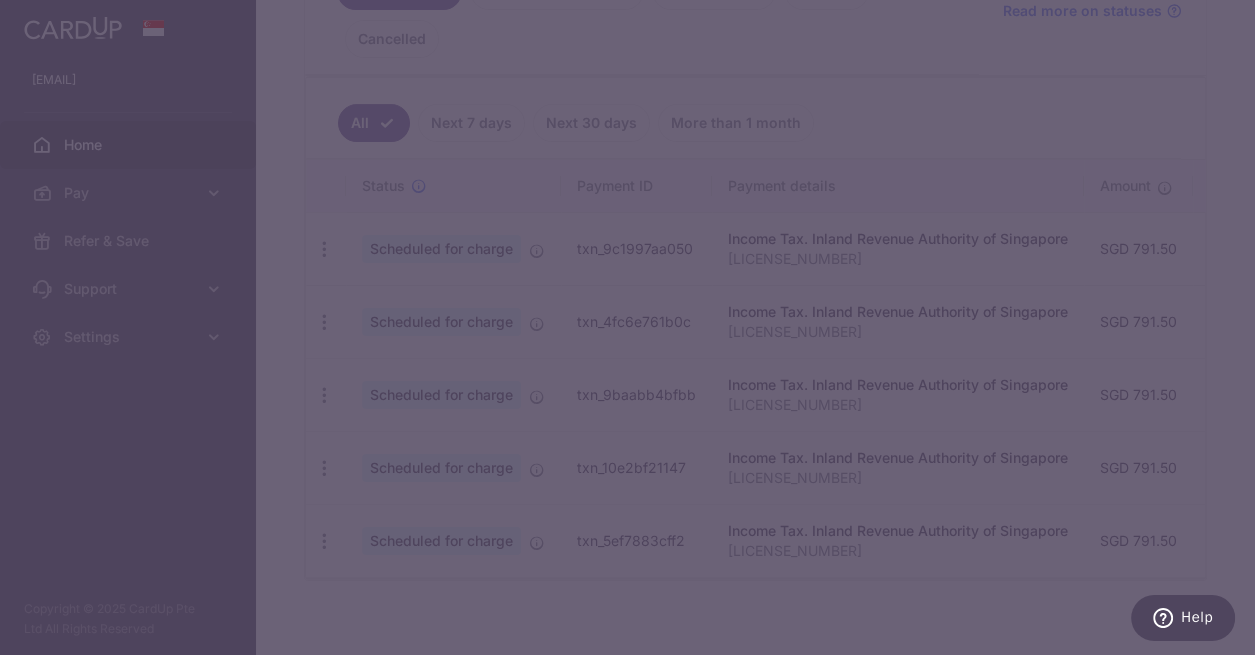 scroll, scrollTop: 0, scrollLeft: 0, axis: both 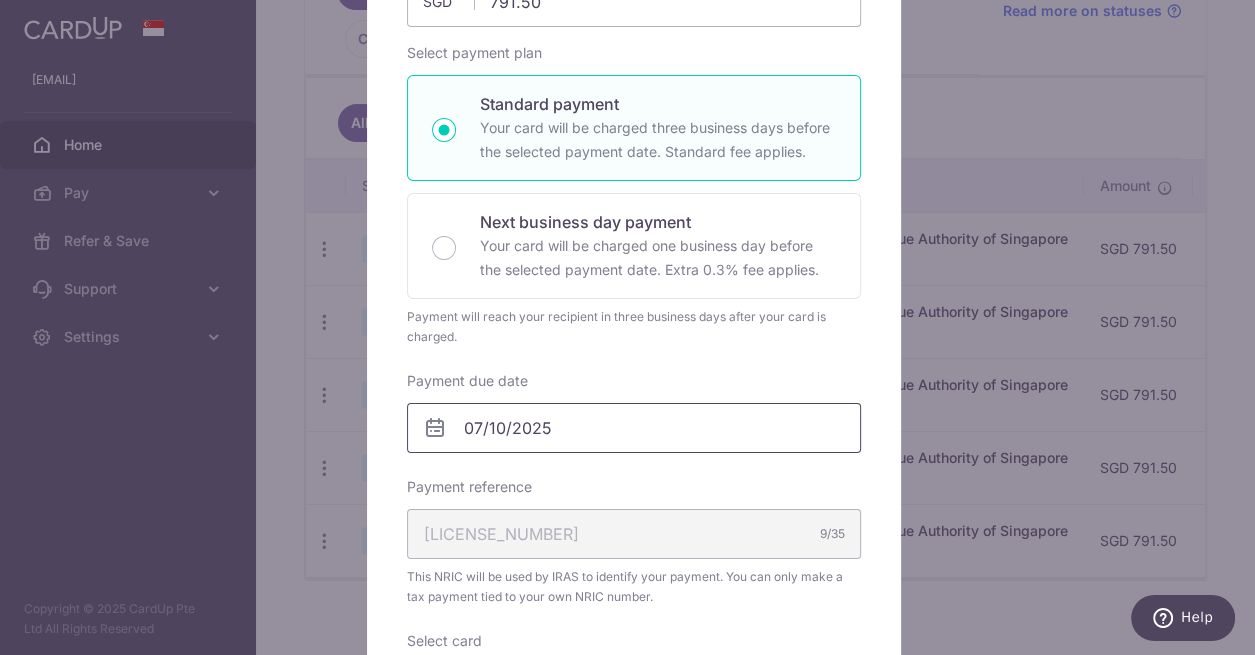 click on "07/10/2025" at bounding box center [634, 428] 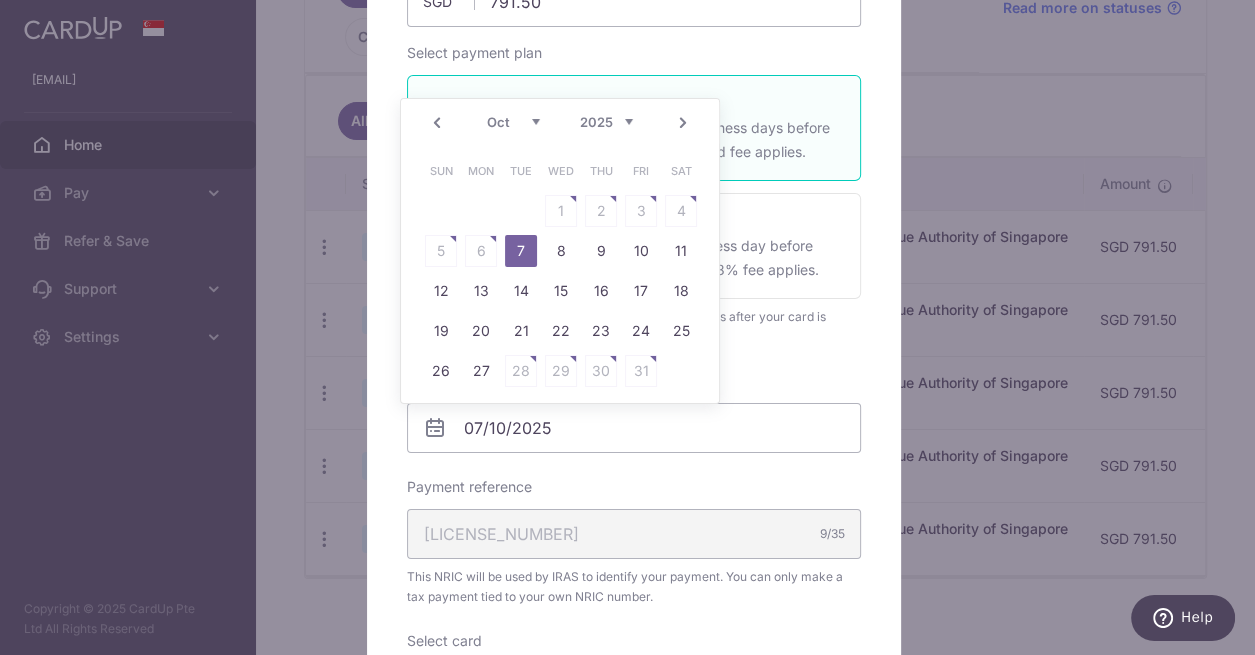 click on "Sun Mon Tue Wed Thu Fri Sat       1 2 3 4 5 6 7 8 9 10 11 12 13 14 15 16 17 18 19 20 21 22 23 24 25 26 27 28 29 30 31" at bounding box center (561, 271) 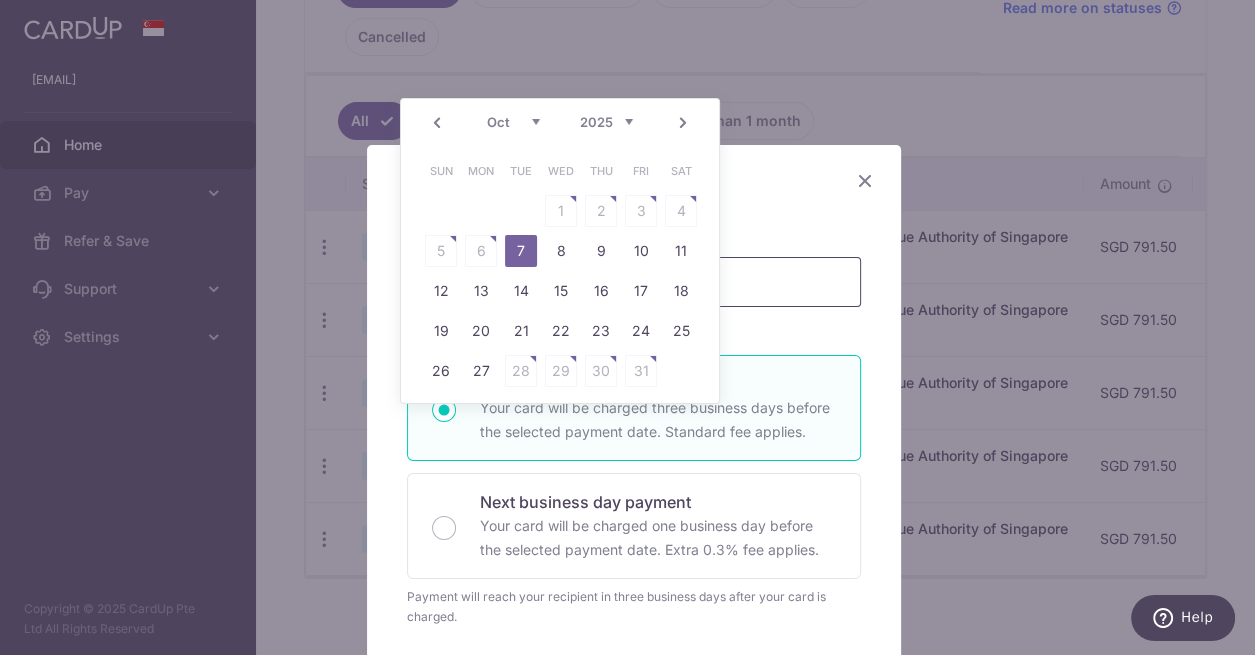 scroll, scrollTop: 0, scrollLeft: 0, axis: both 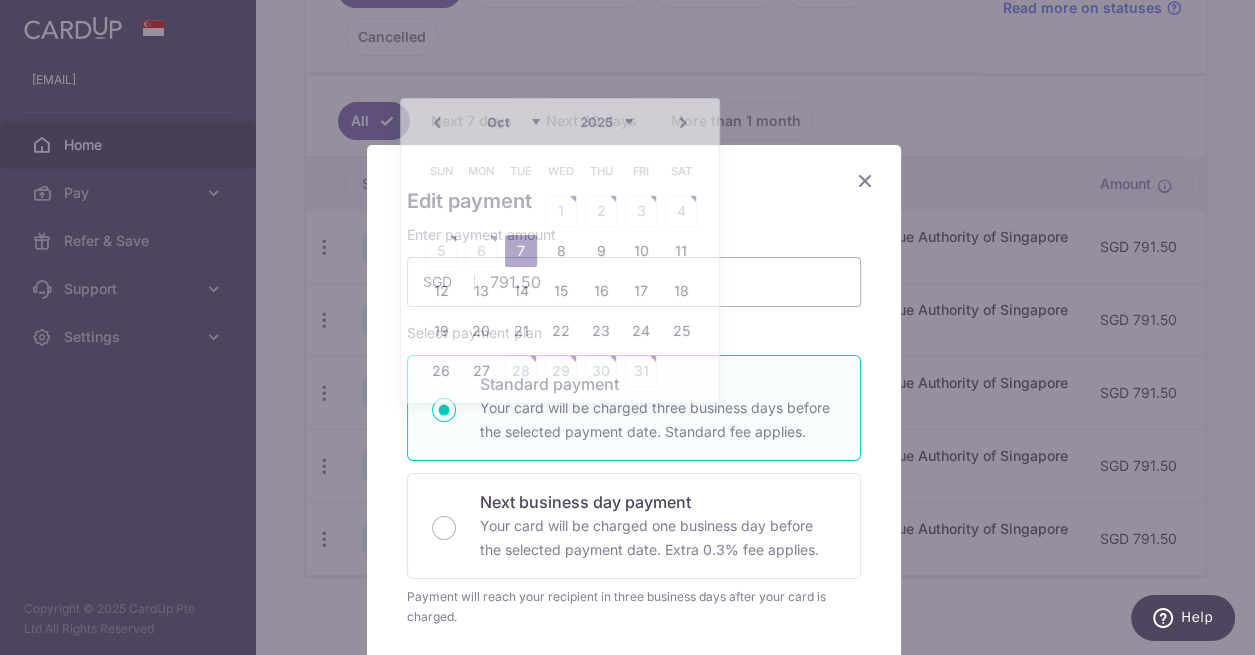 click at bounding box center (865, 180) 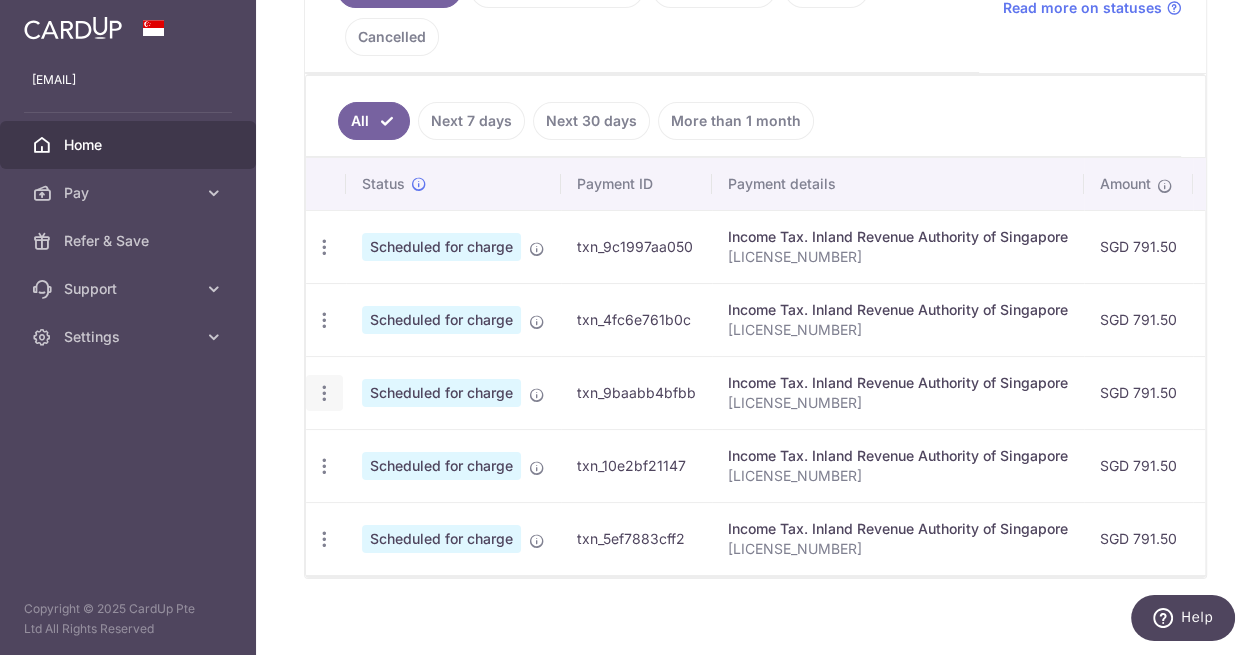 click at bounding box center [324, 247] 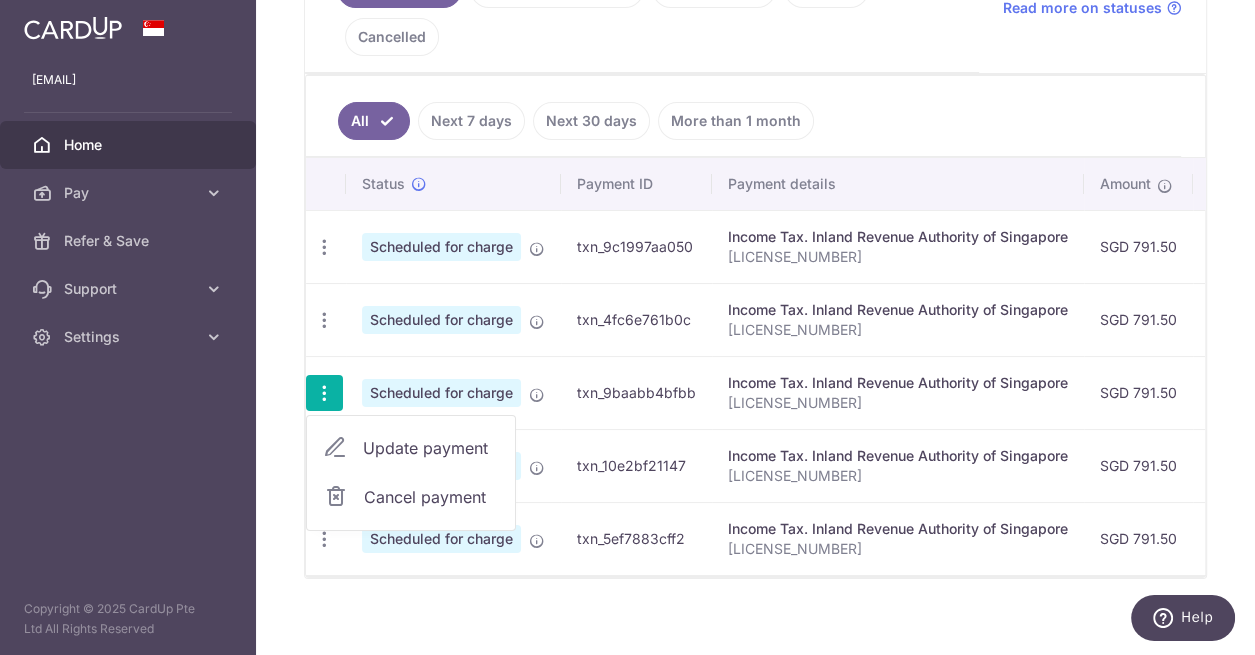 click on "Update payment" at bounding box center (431, 448) 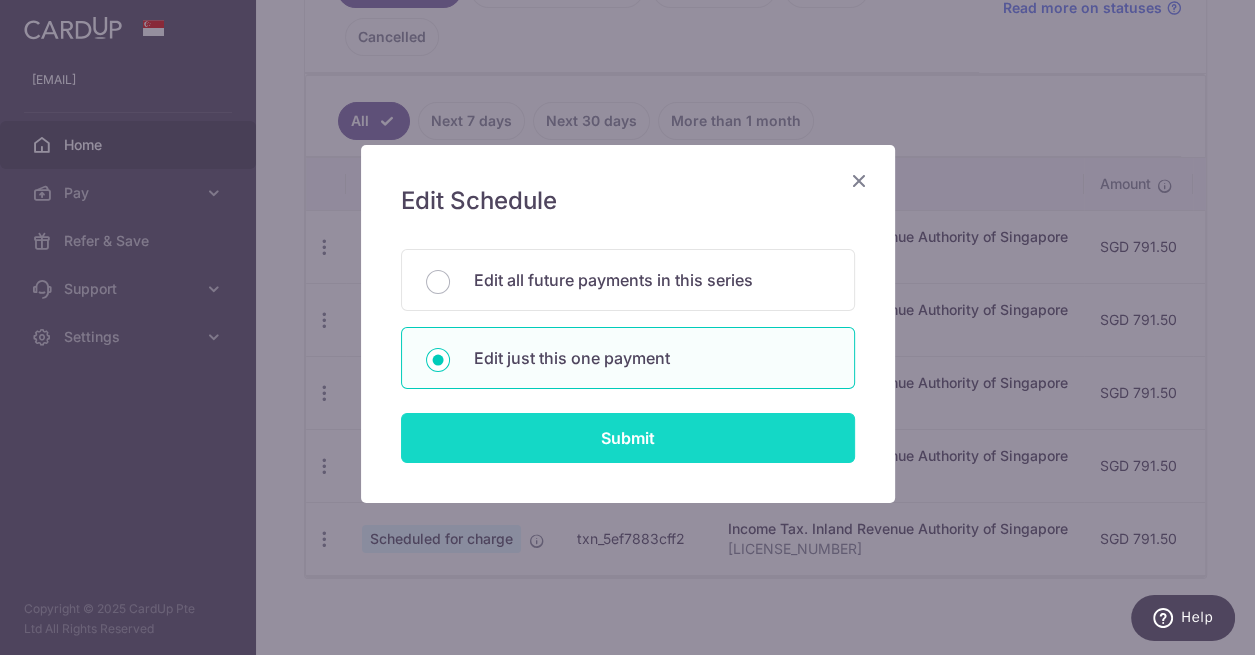 click on "Submit" at bounding box center (628, 438) 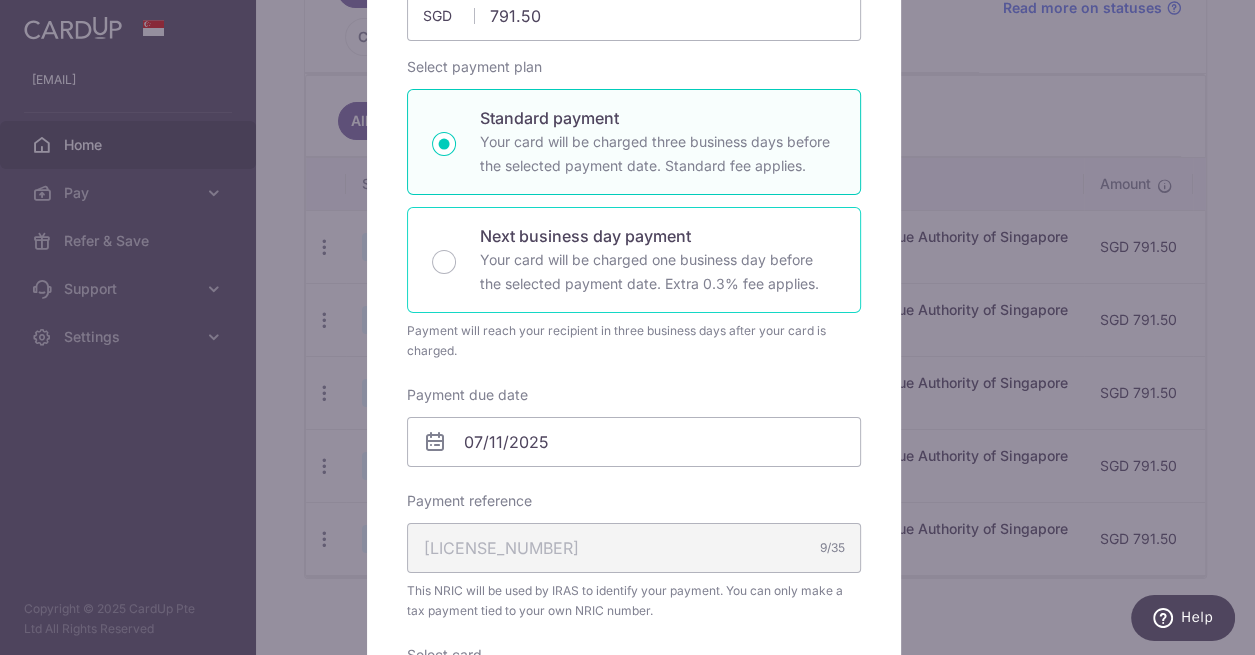 scroll, scrollTop: 284, scrollLeft: 0, axis: vertical 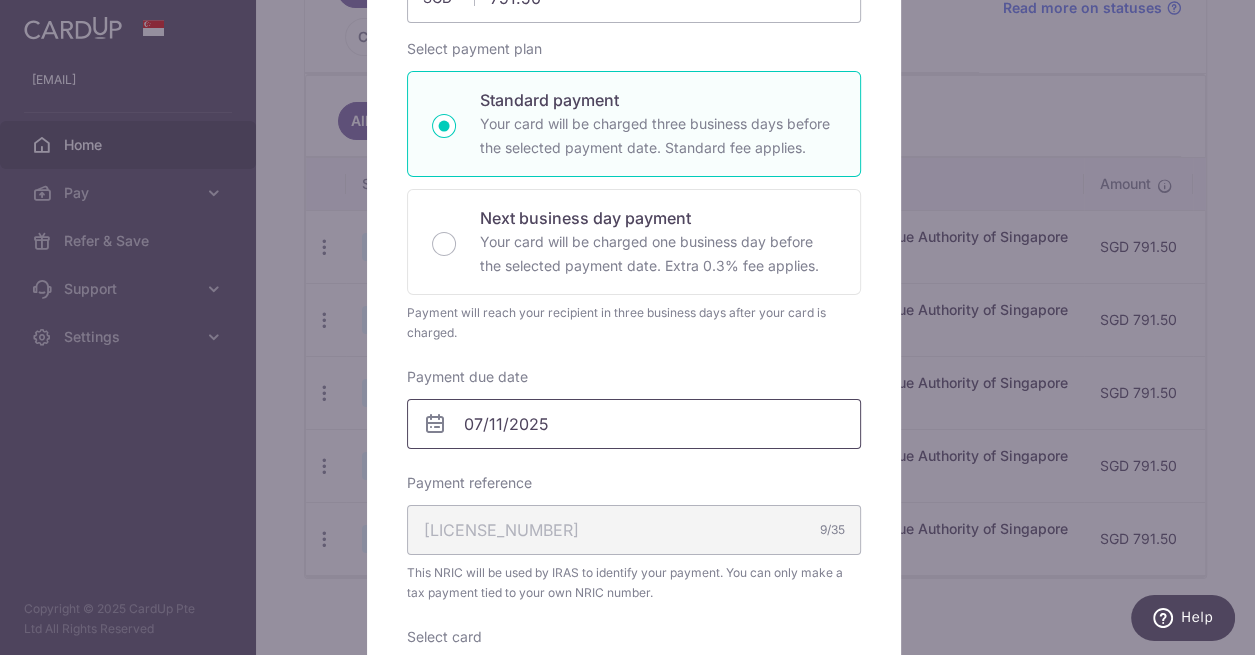 click on "07/11/2025" at bounding box center [634, 424] 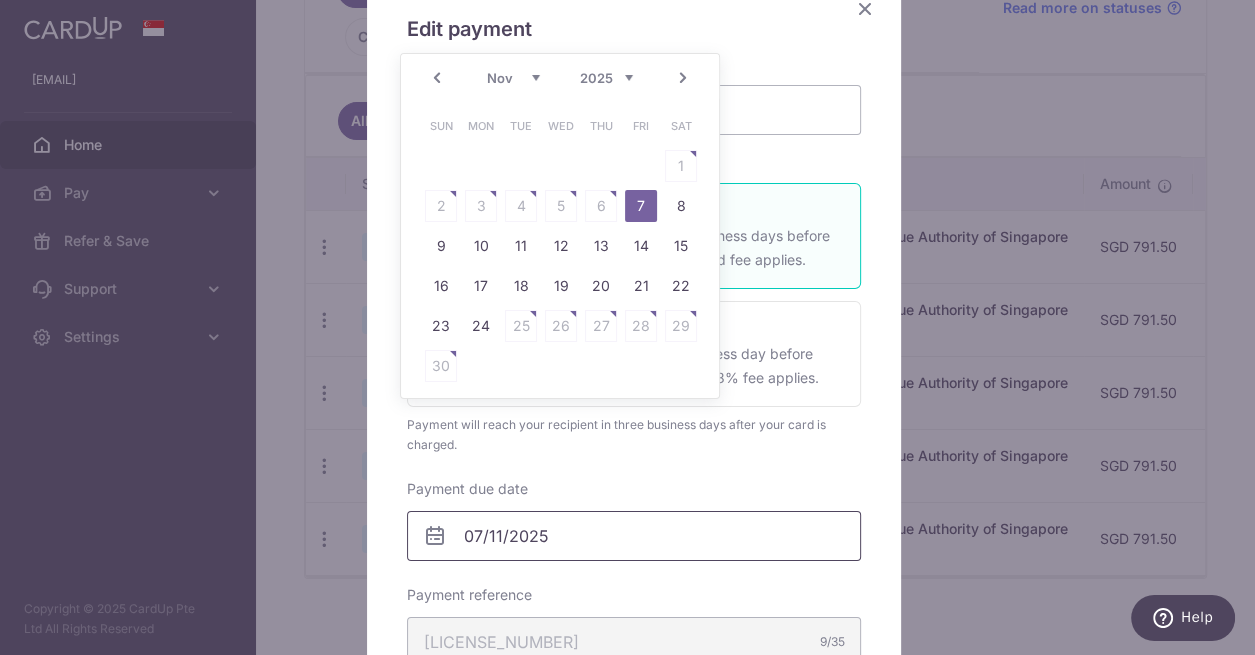 scroll, scrollTop: 160, scrollLeft: 0, axis: vertical 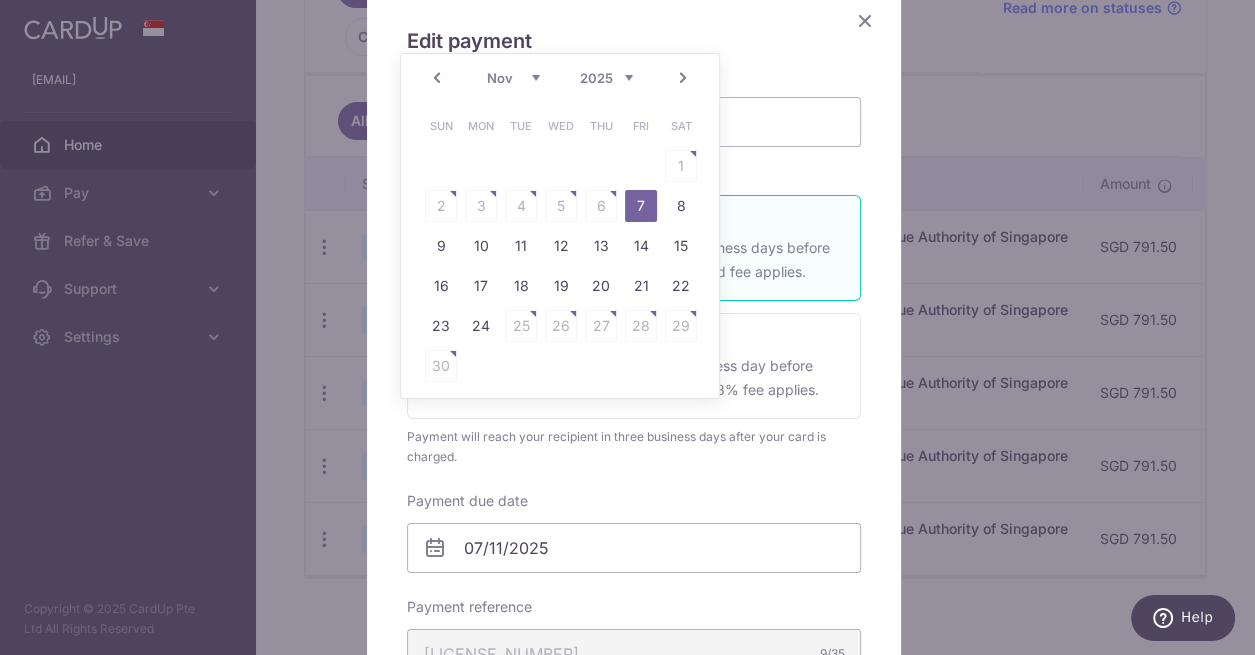 click at bounding box center [865, 20] 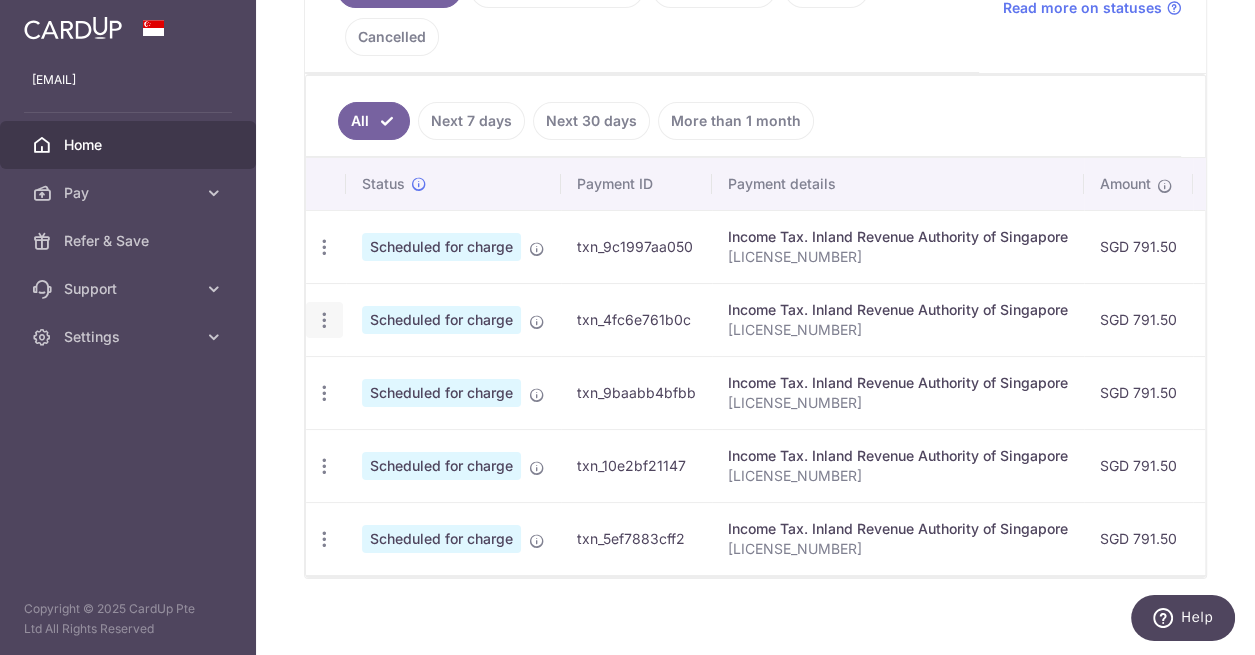click at bounding box center (324, 247) 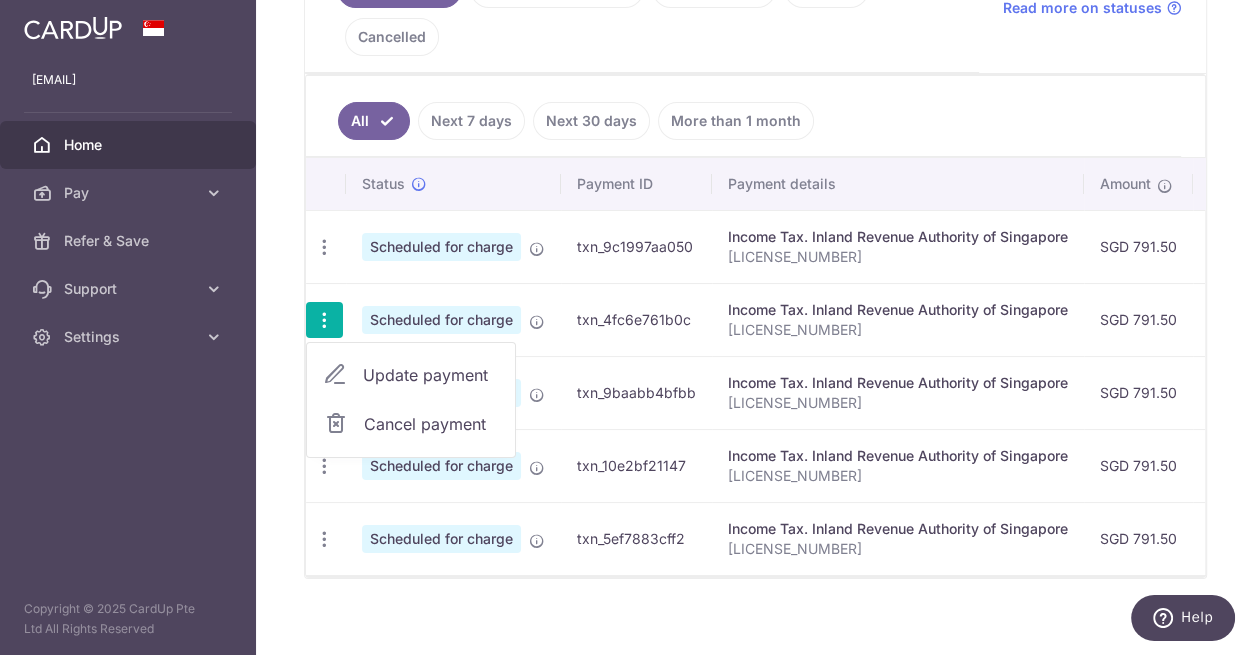 click on "Update payment" at bounding box center (431, 375) 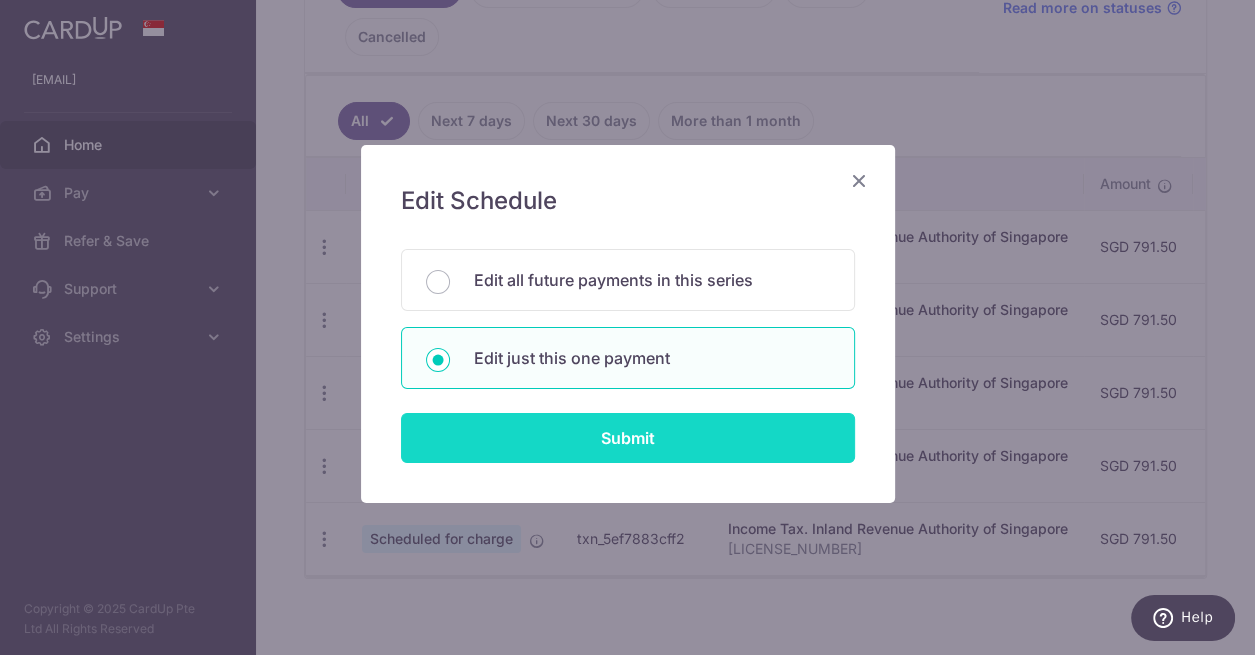 click on "Submit" at bounding box center (628, 438) 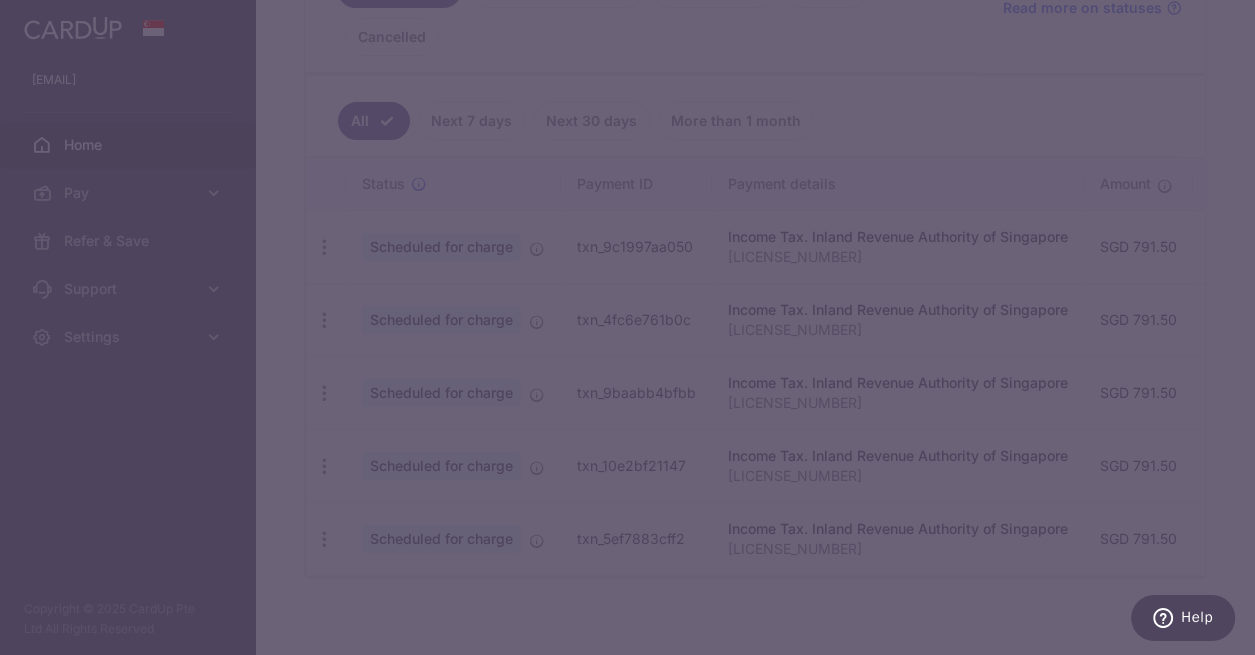 scroll, scrollTop: 0, scrollLeft: 0, axis: both 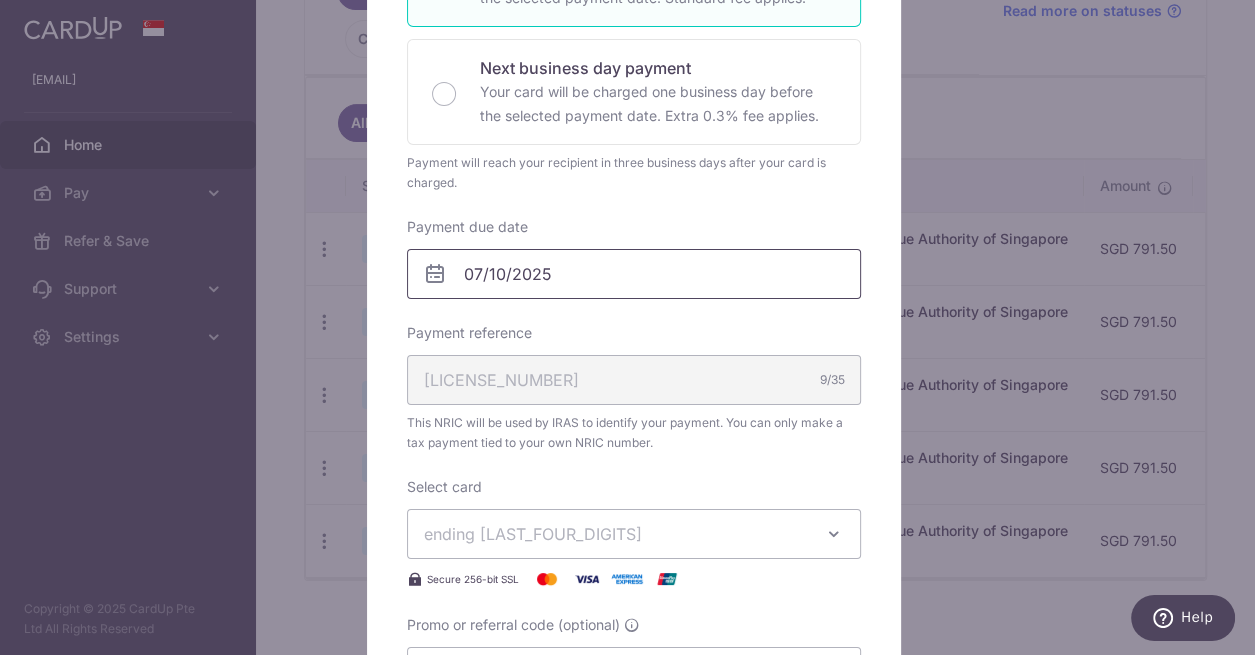 click on "07/10/2025" at bounding box center (634, 274) 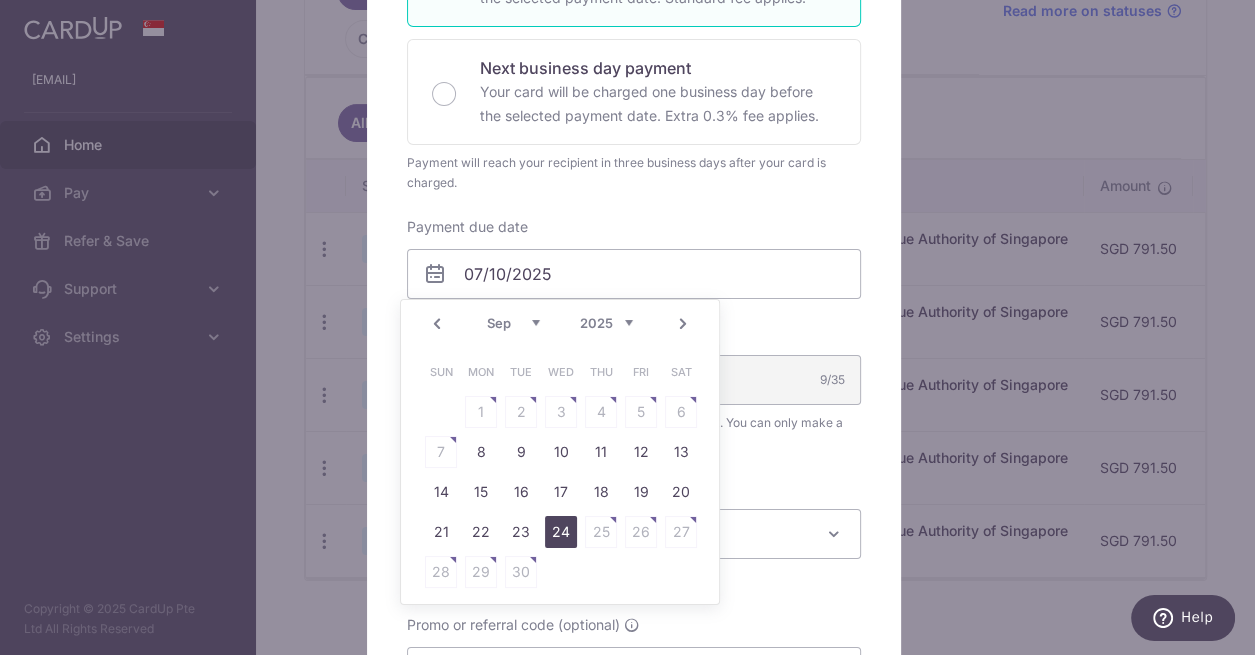 click on "24" at bounding box center [561, 532] 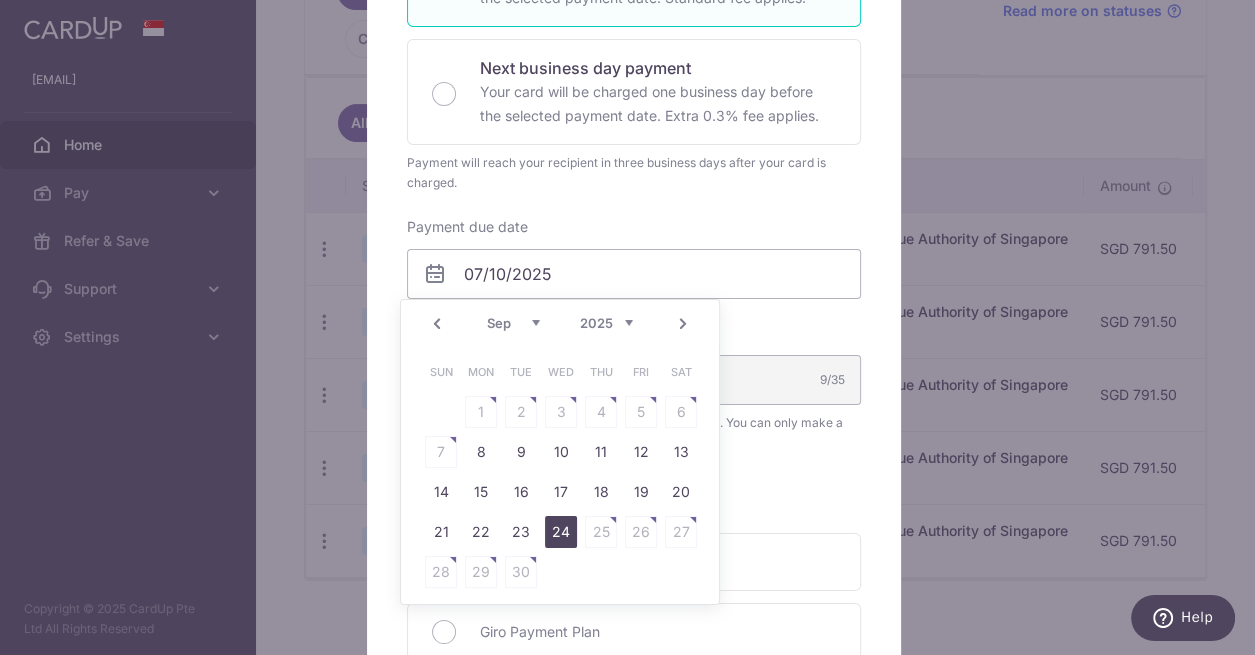 type on "24/09/2025" 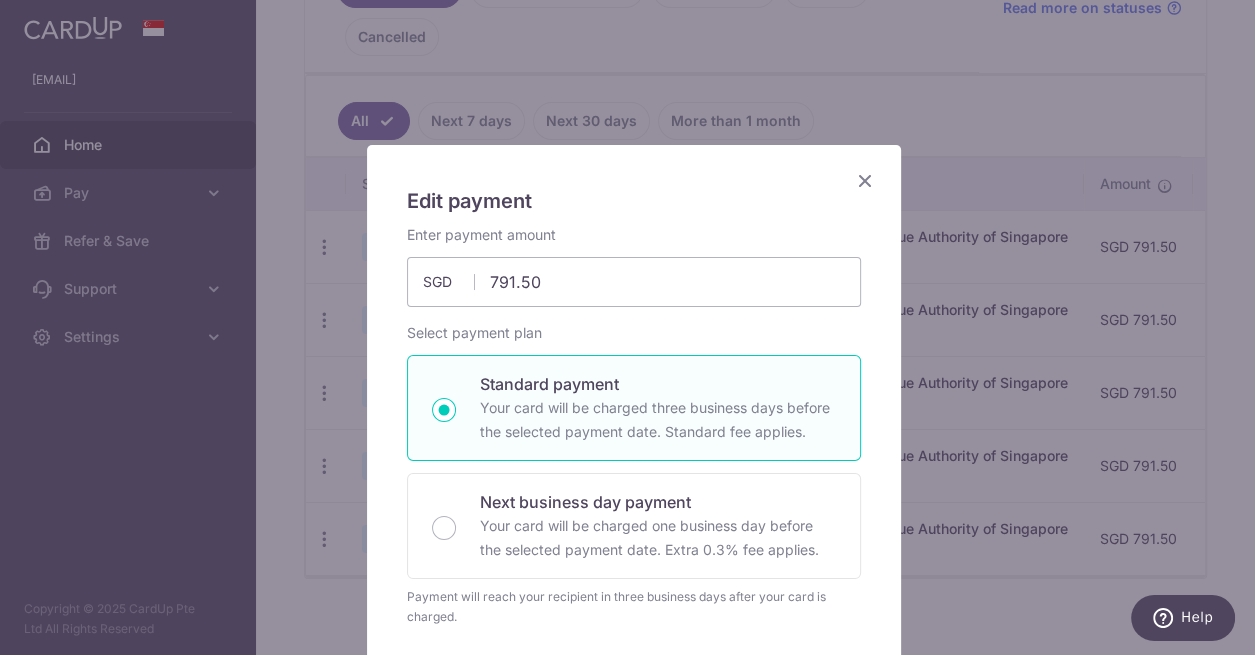 scroll, scrollTop: 0, scrollLeft: 0, axis: both 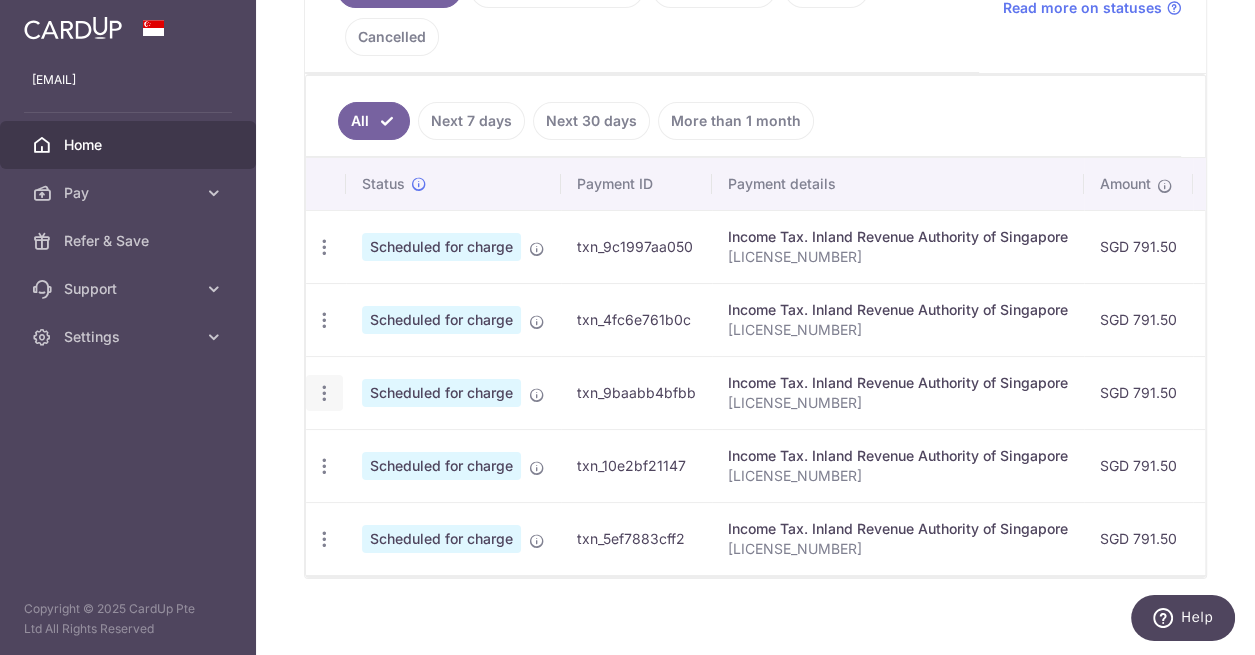 click at bounding box center [324, 247] 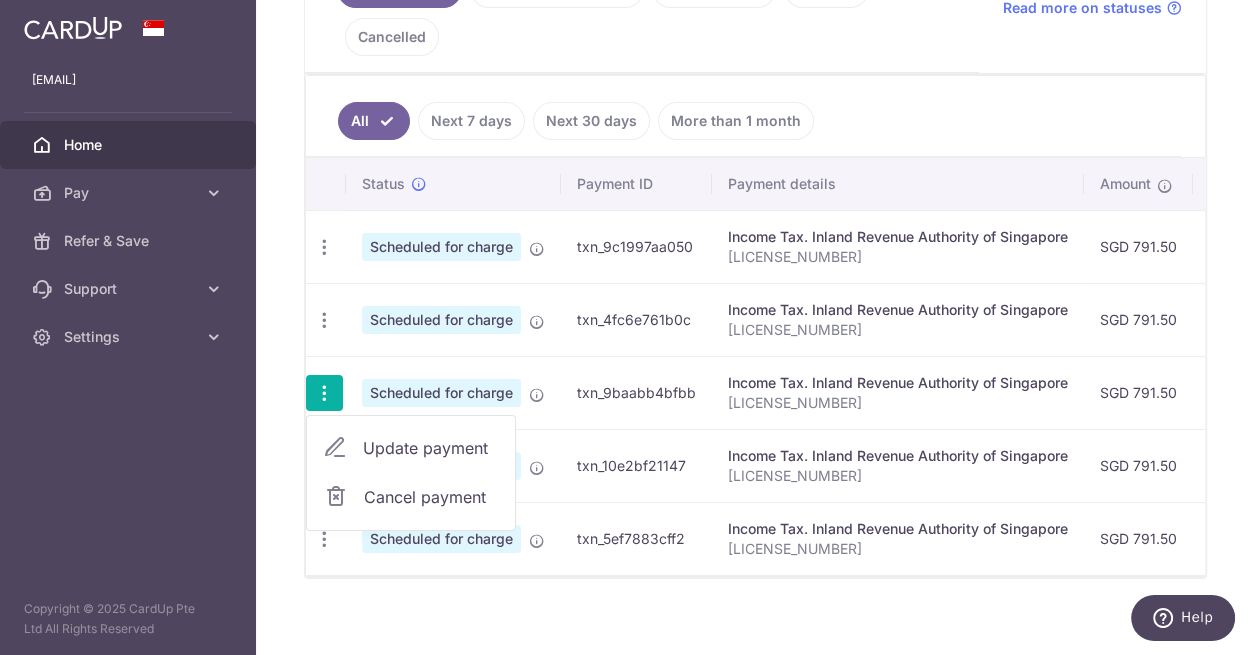 click on "Update payment" at bounding box center (431, 448) 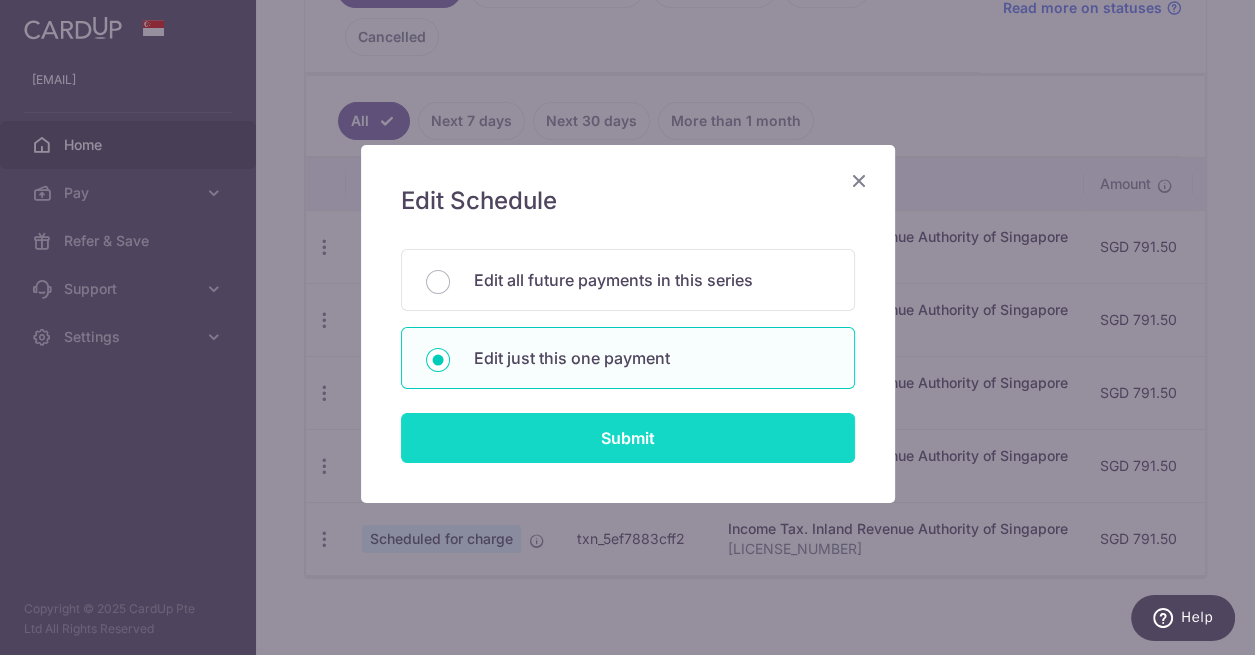 click on "Submit" at bounding box center (628, 438) 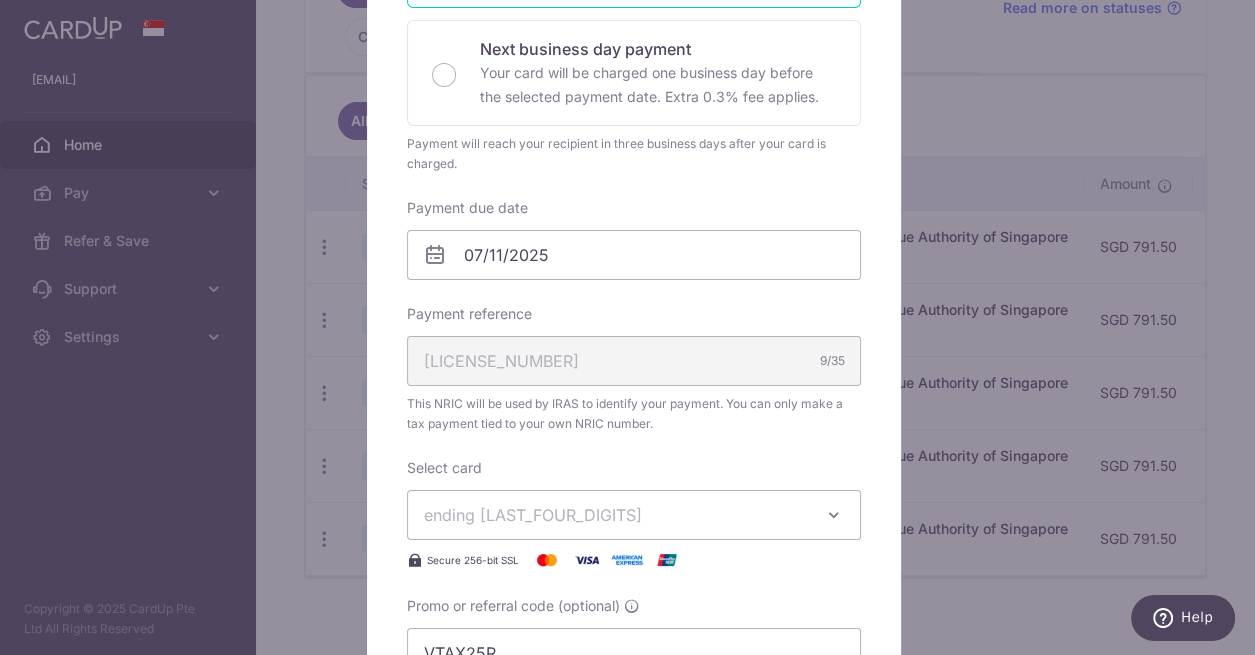 scroll, scrollTop: 458, scrollLeft: 0, axis: vertical 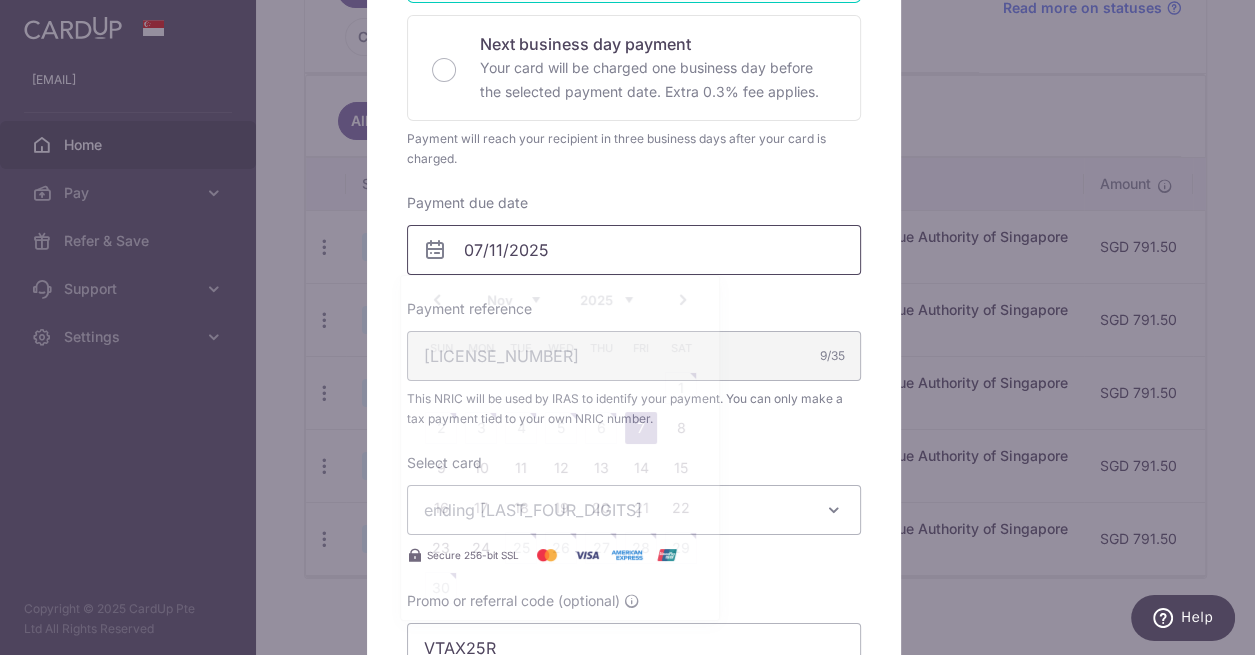 click on "07/11/2025" at bounding box center [634, 250] 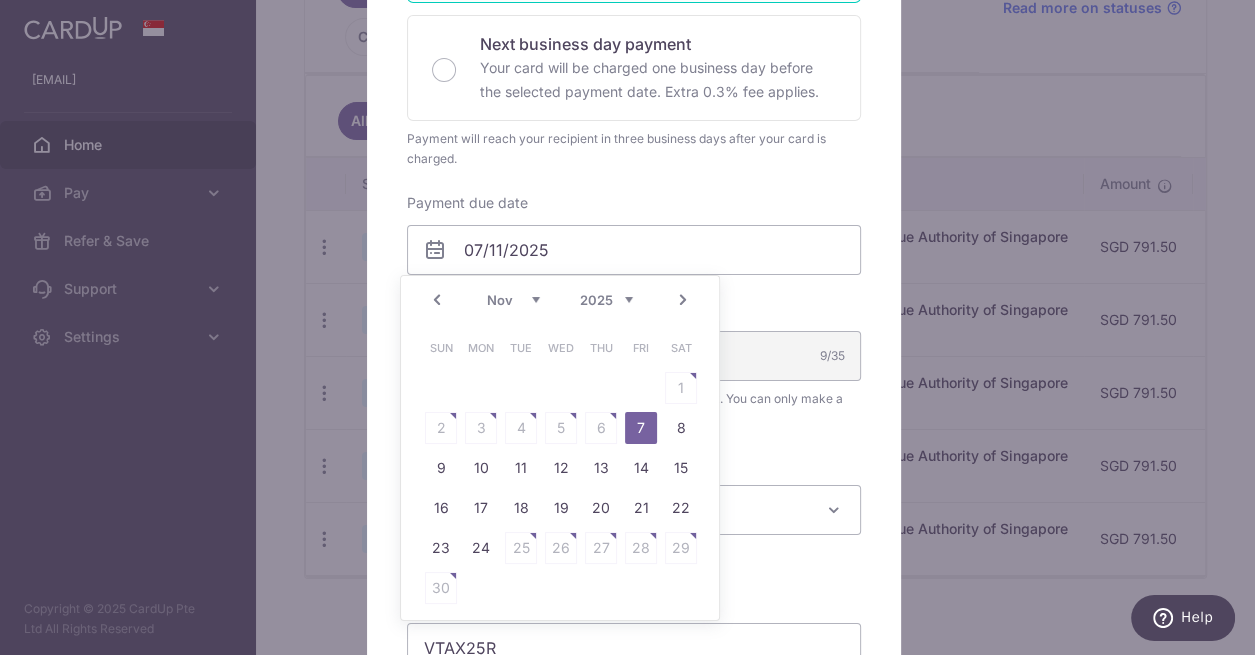 click on "Prev" at bounding box center [437, 300] 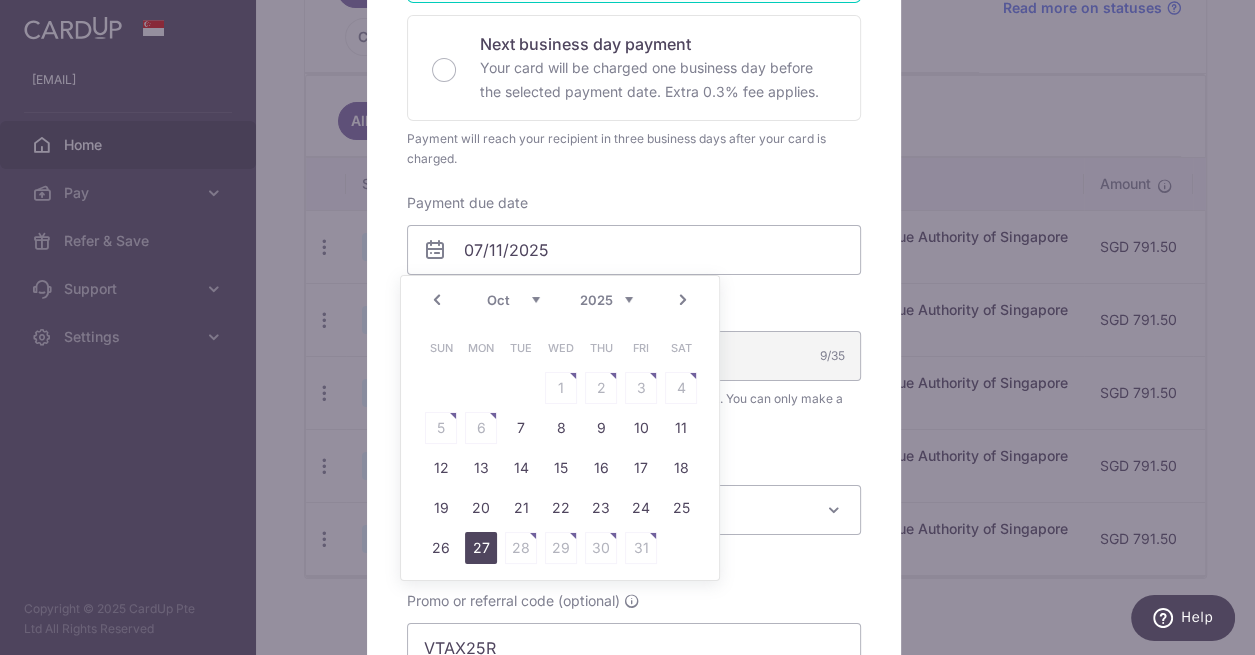 click on "27" at bounding box center [481, 548] 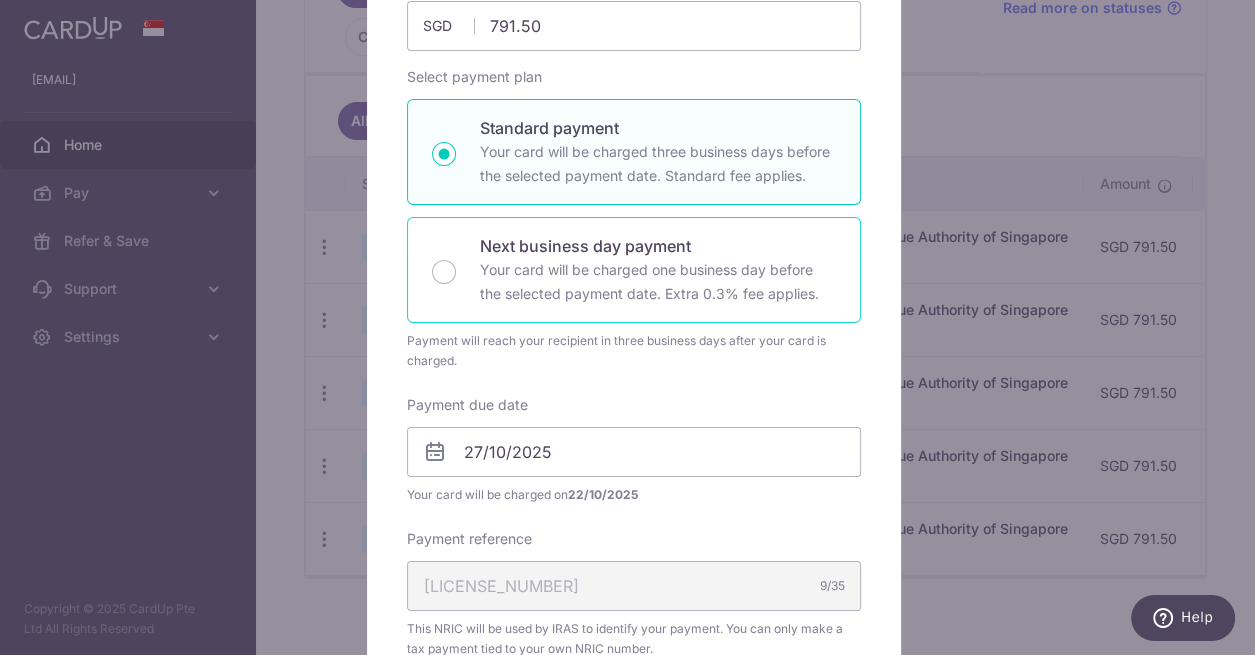 scroll, scrollTop: 155, scrollLeft: 0, axis: vertical 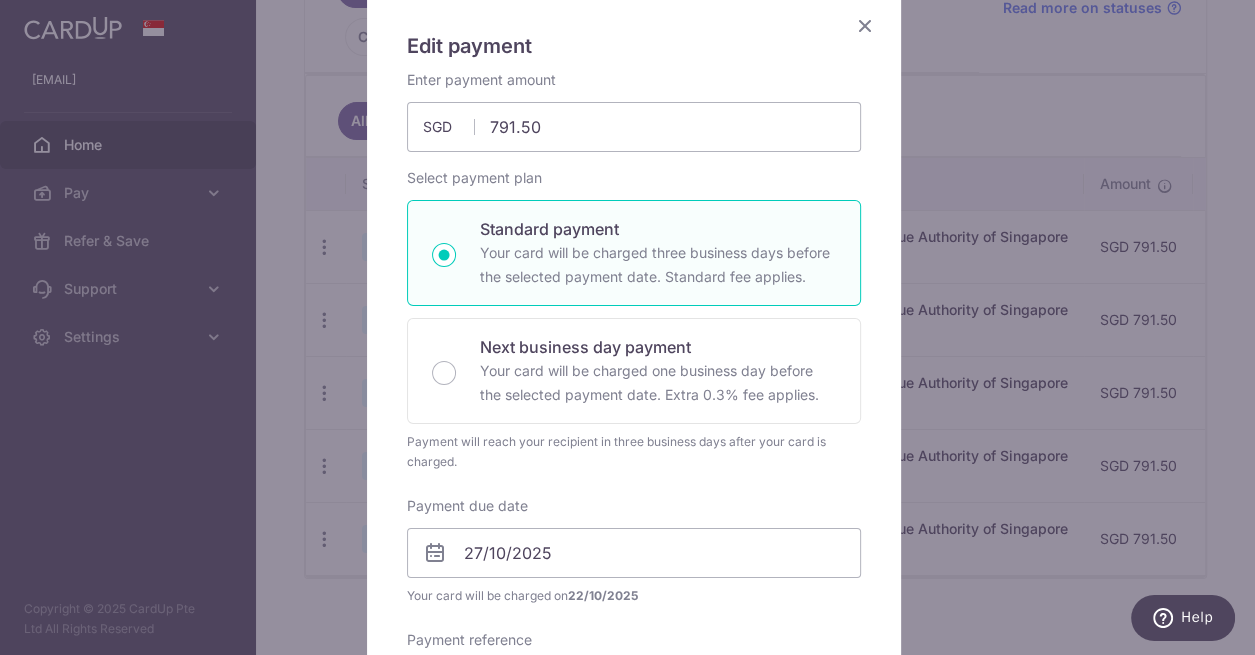 click at bounding box center (865, 25) 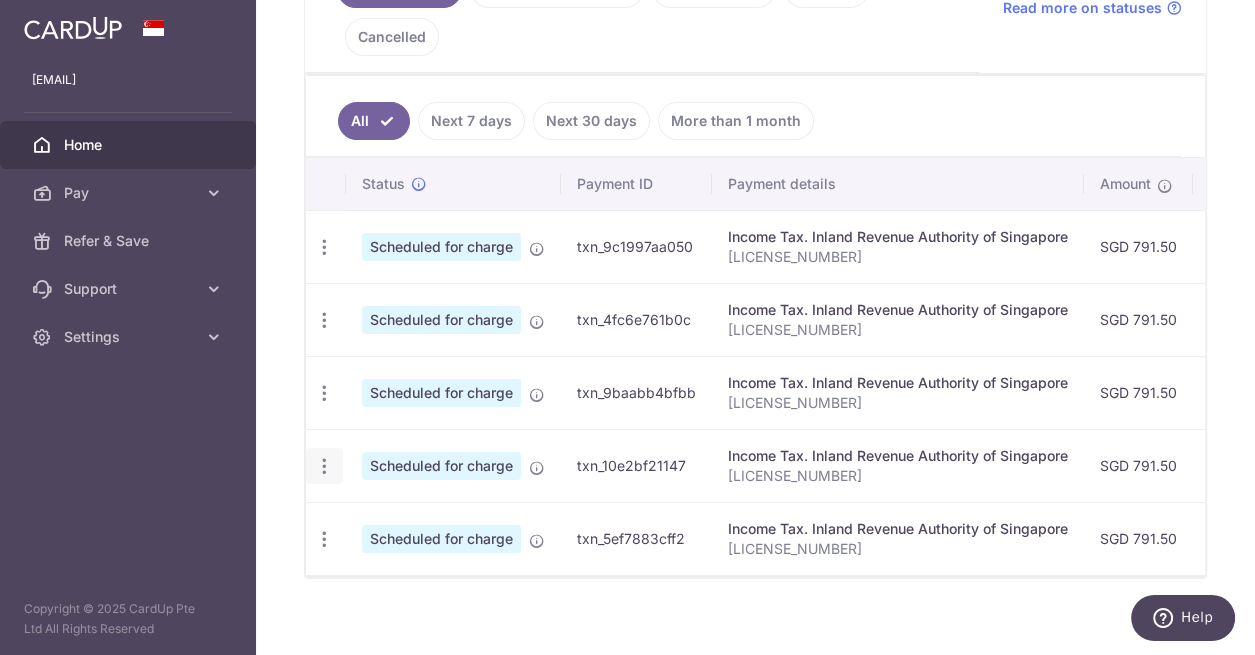 click on "Update payment
Cancel payment" at bounding box center (324, 466) 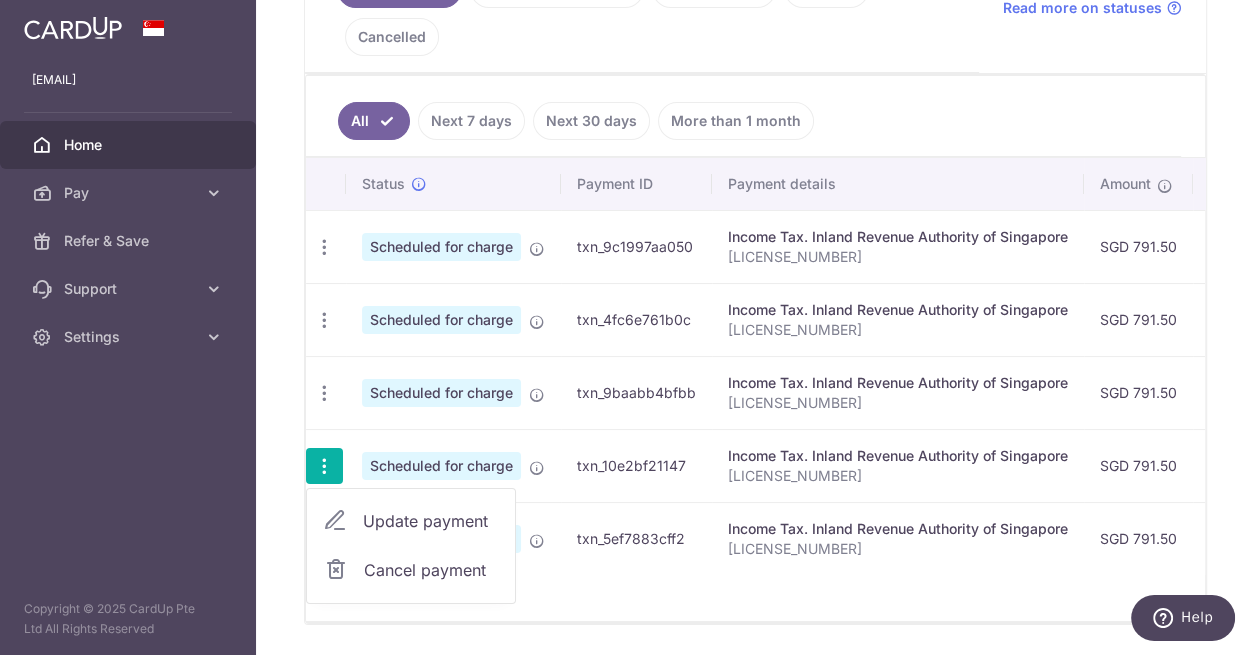 click on "Update payment" at bounding box center (431, 521) 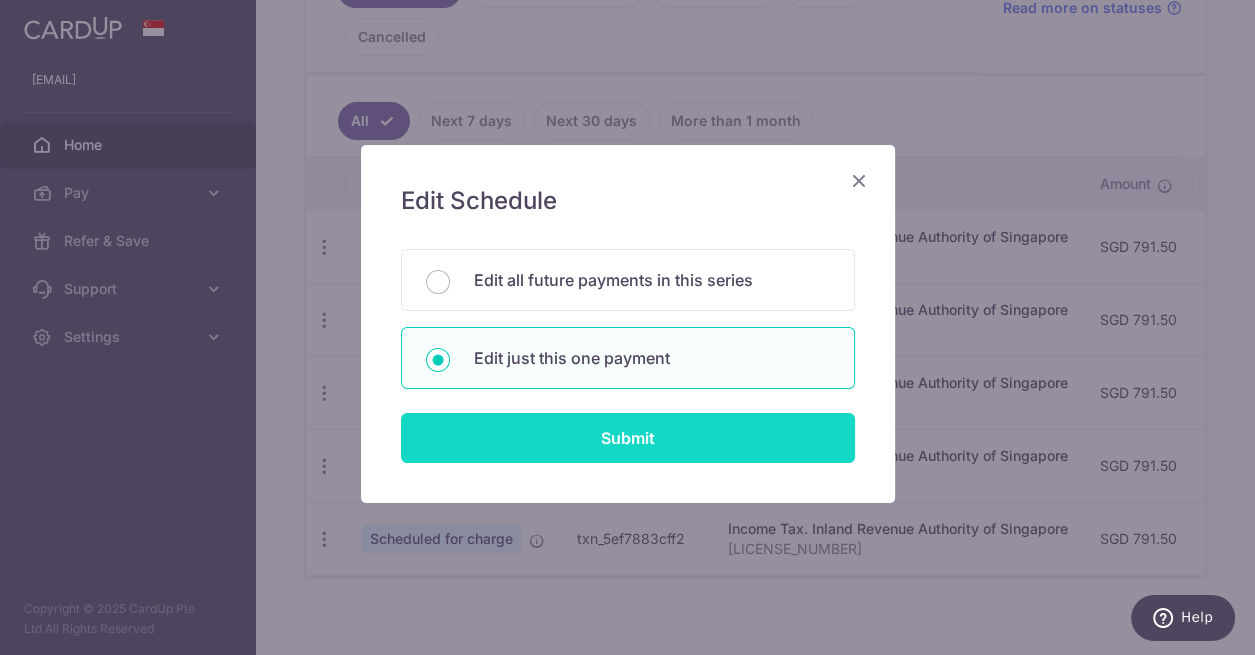 click on "Submit" at bounding box center (628, 438) 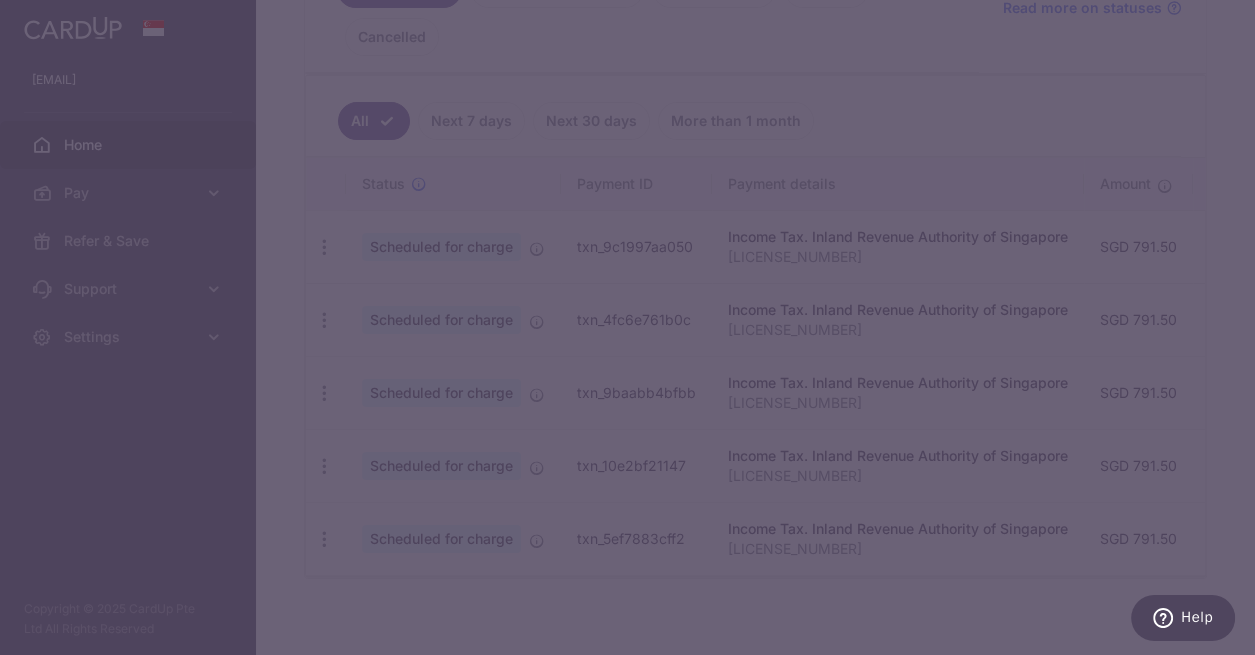 scroll, scrollTop: 0, scrollLeft: 0, axis: both 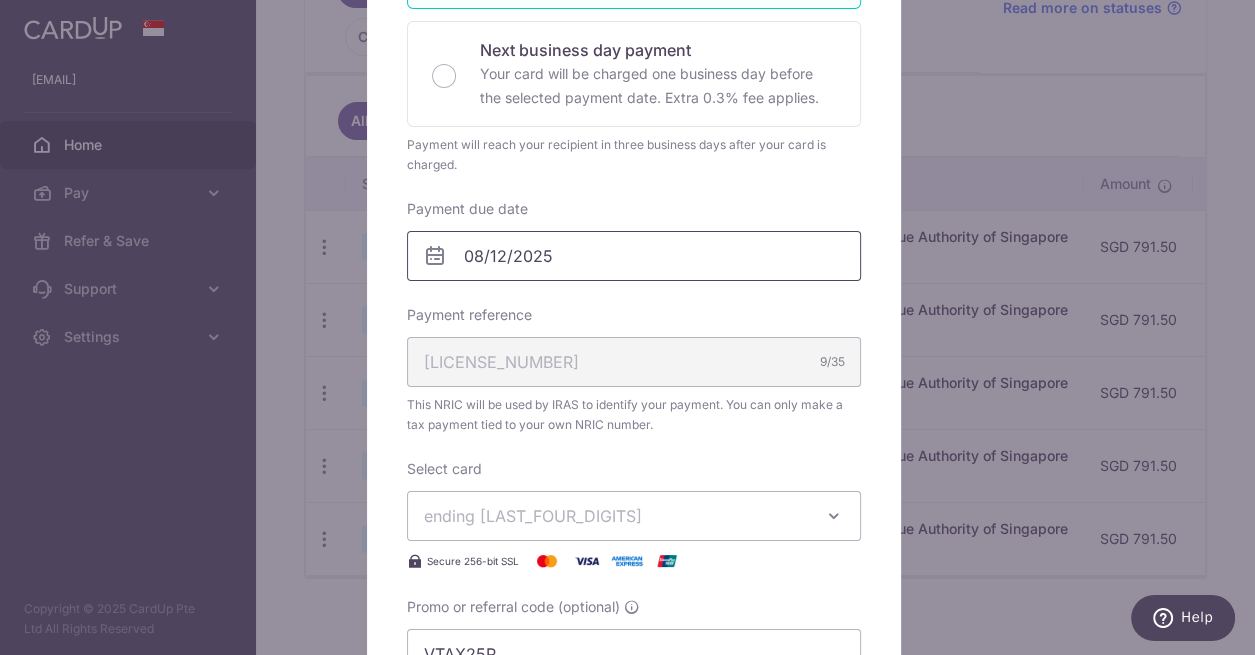 click on "08/12/2025" at bounding box center [634, 256] 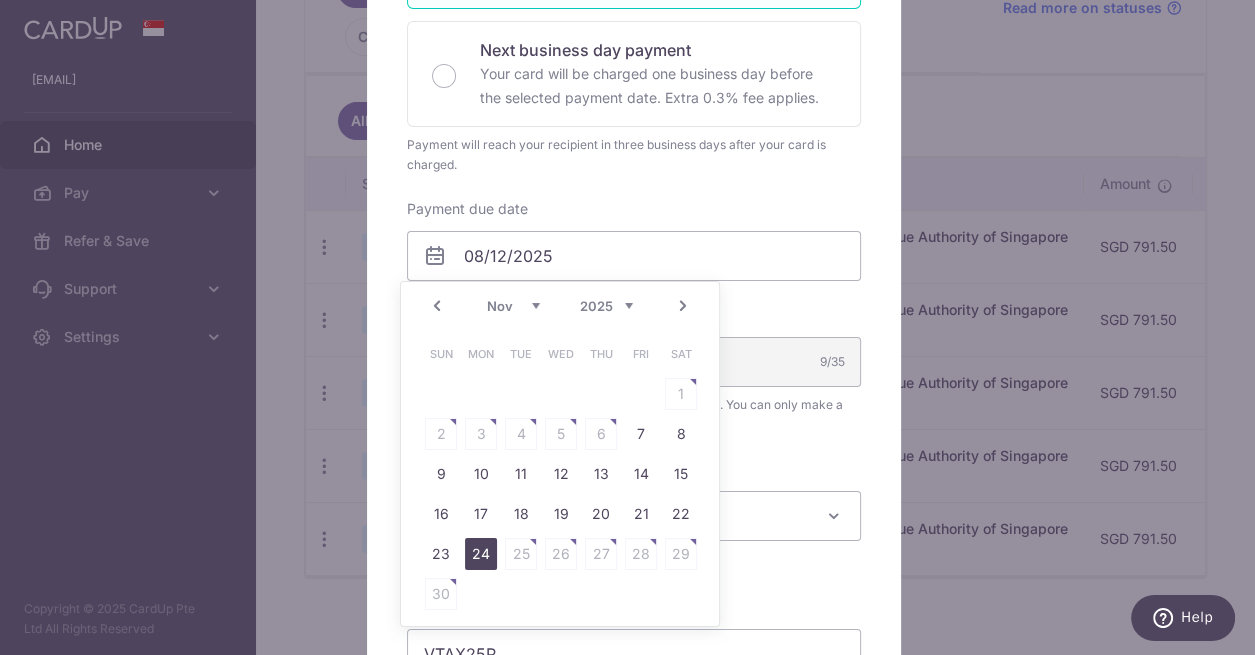 click on "24" at bounding box center (481, 554) 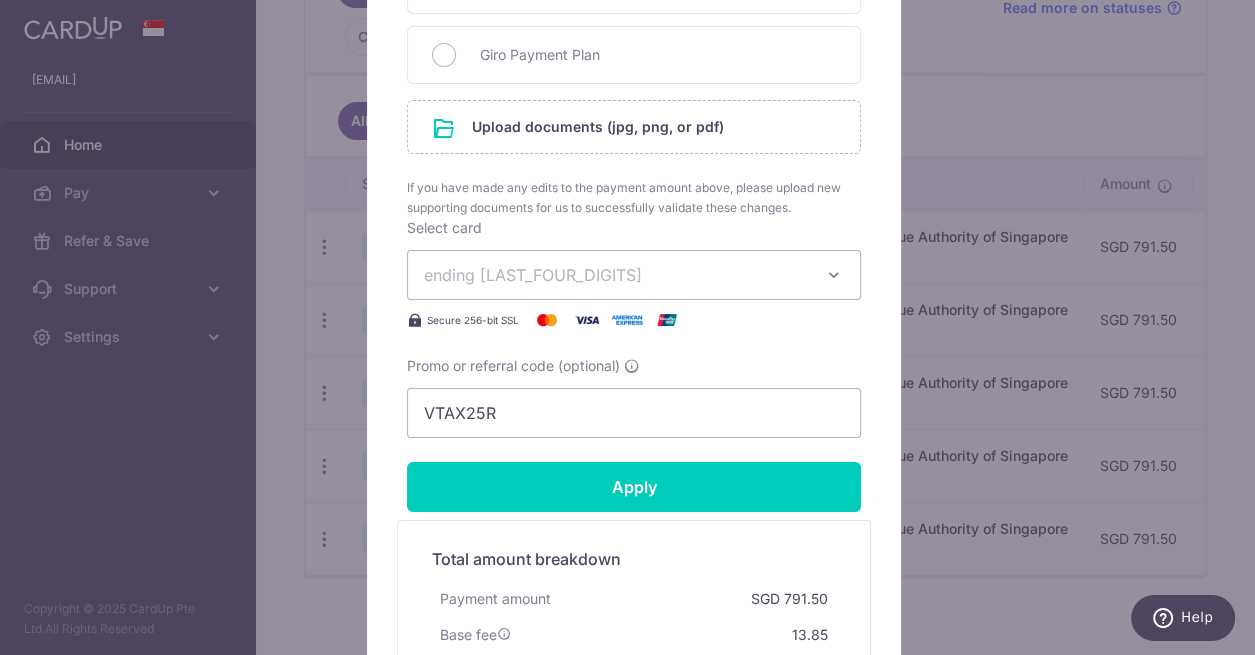 scroll, scrollTop: 1037, scrollLeft: 0, axis: vertical 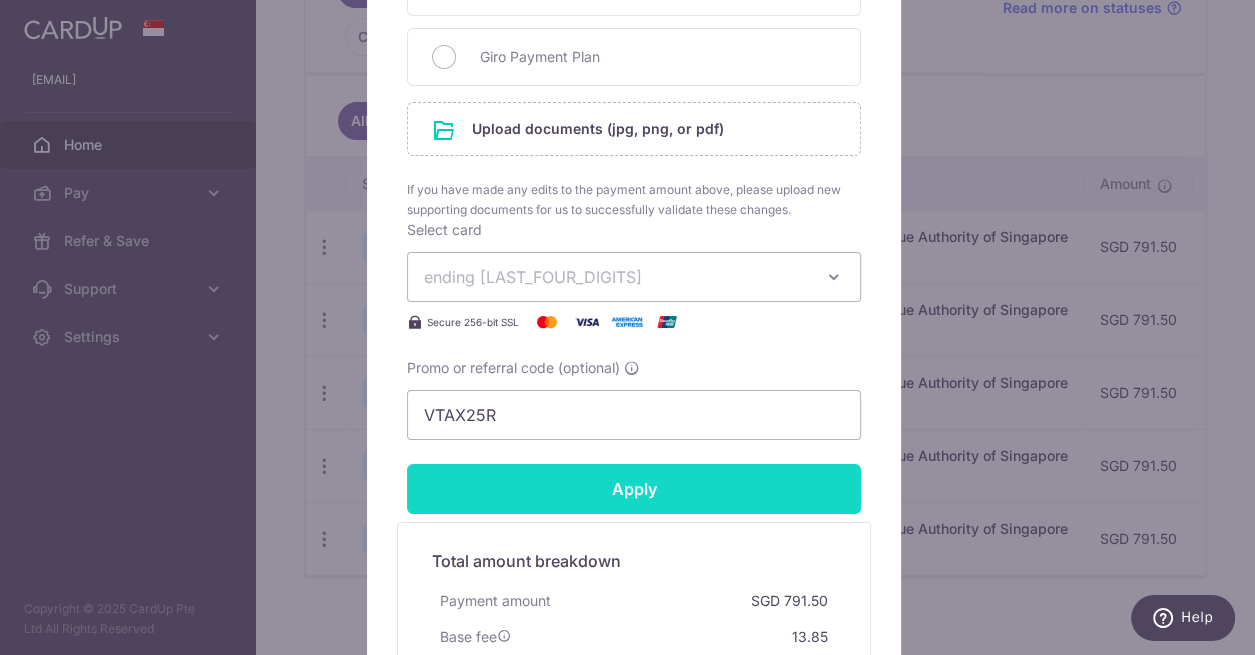 click on "Apply" at bounding box center (634, 489) 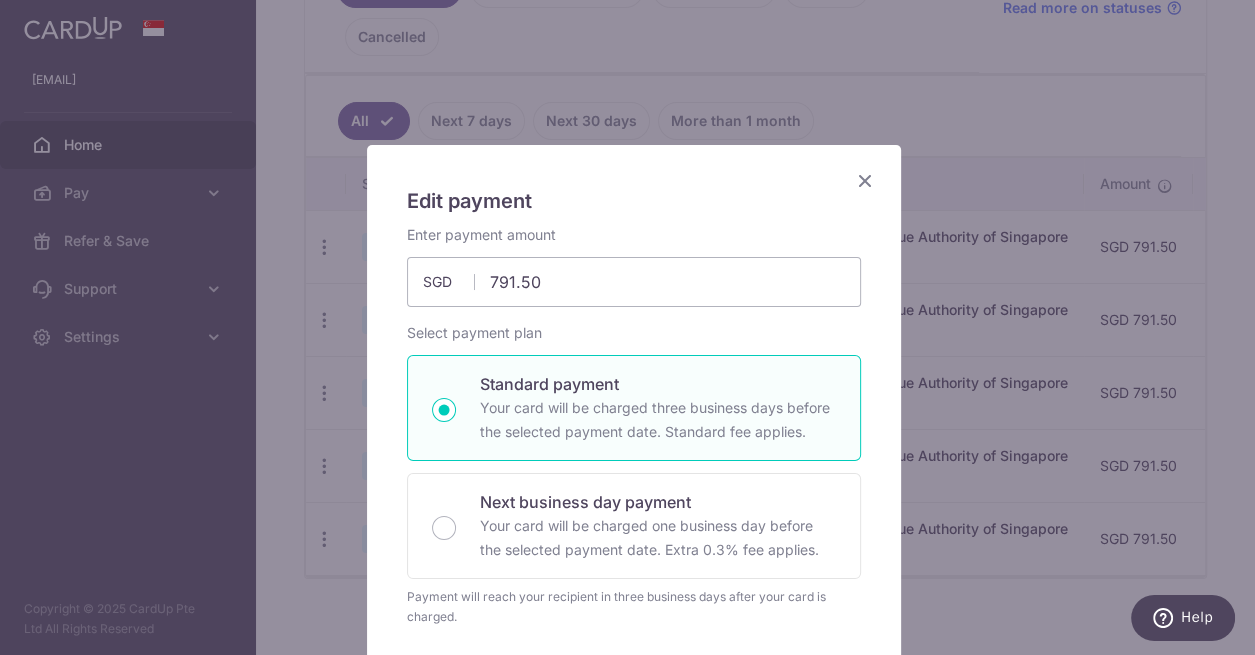 scroll, scrollTop: 0, scrollLeft: 0, axis: both 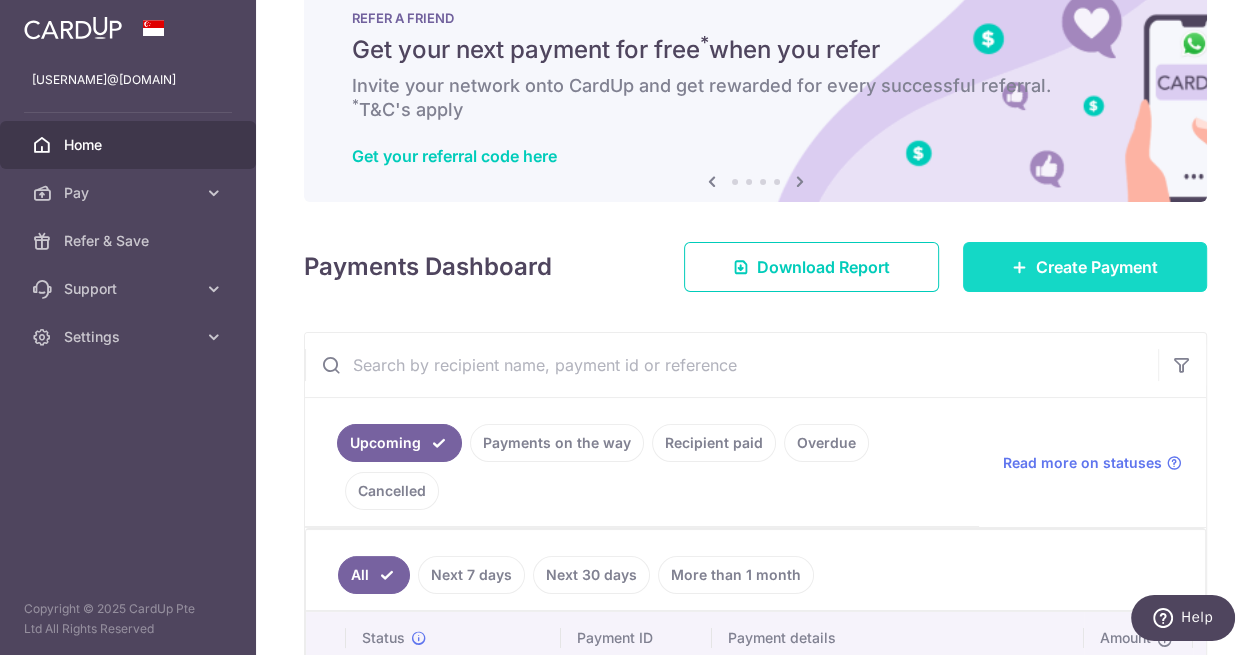 click on "Create Payment" at bounding box center (1085, 267) 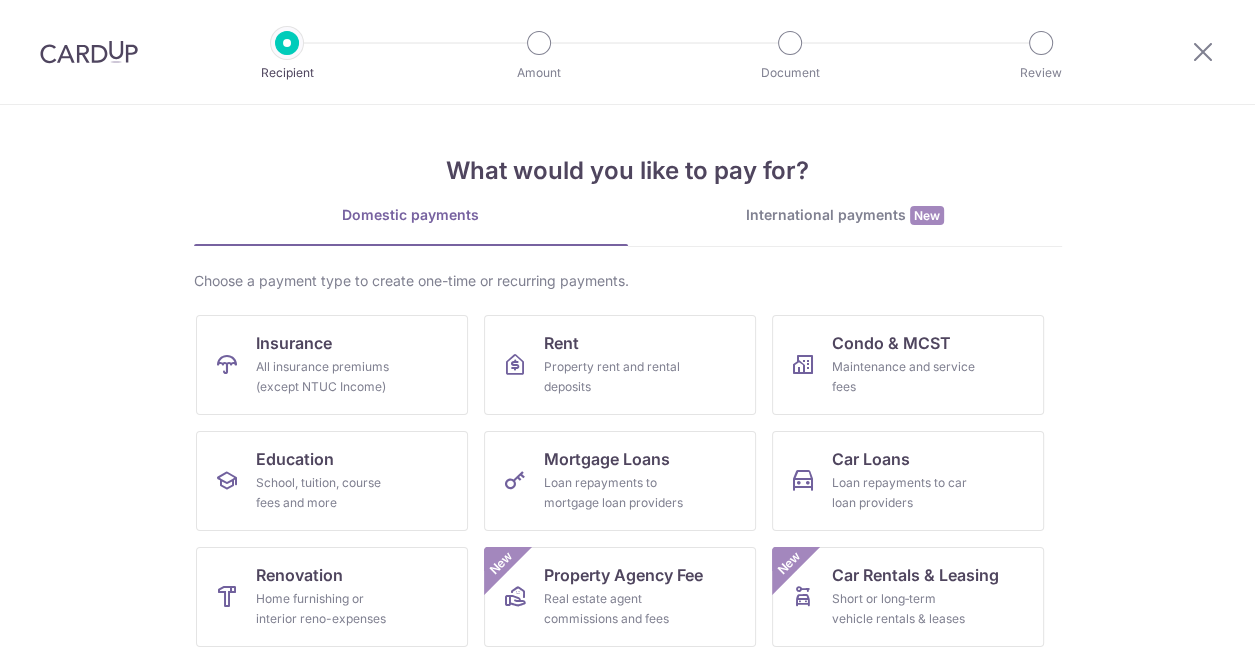scroll, scrollTop: 0, scrollLeft: 0, axis: both 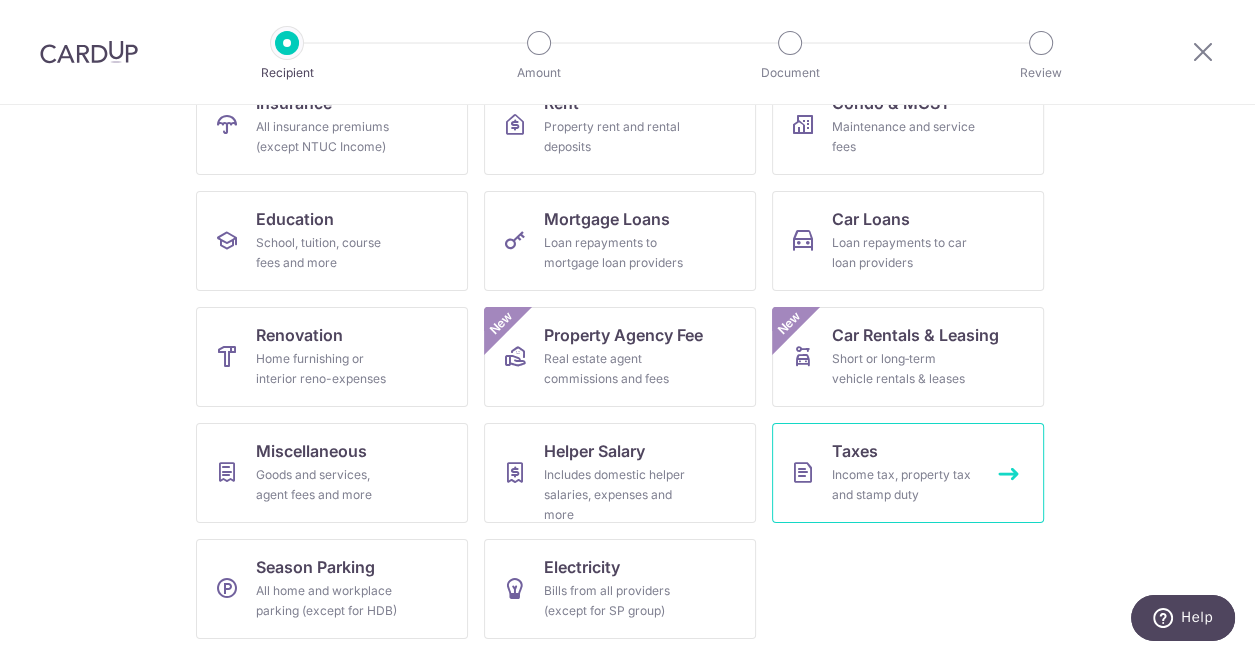 click on "Income tax, property tax and stamp duty" at bounding box center (904, 485) 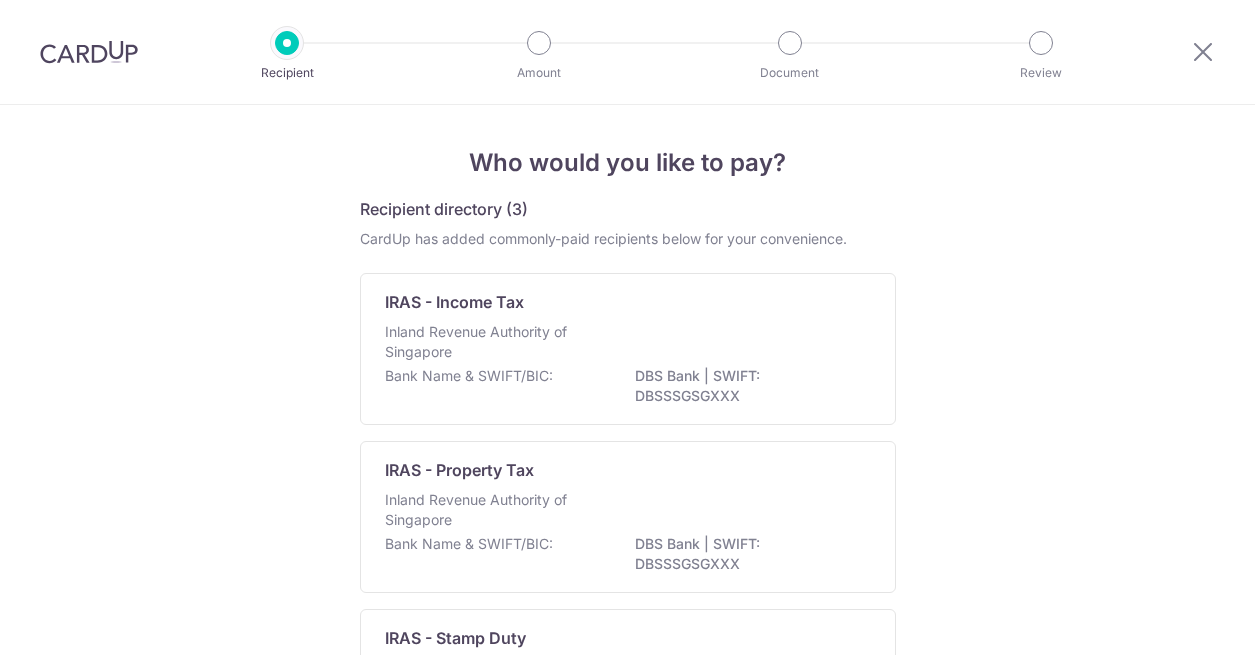 scroll, scrollTop: 0, scrollLeft: 0, axis: both 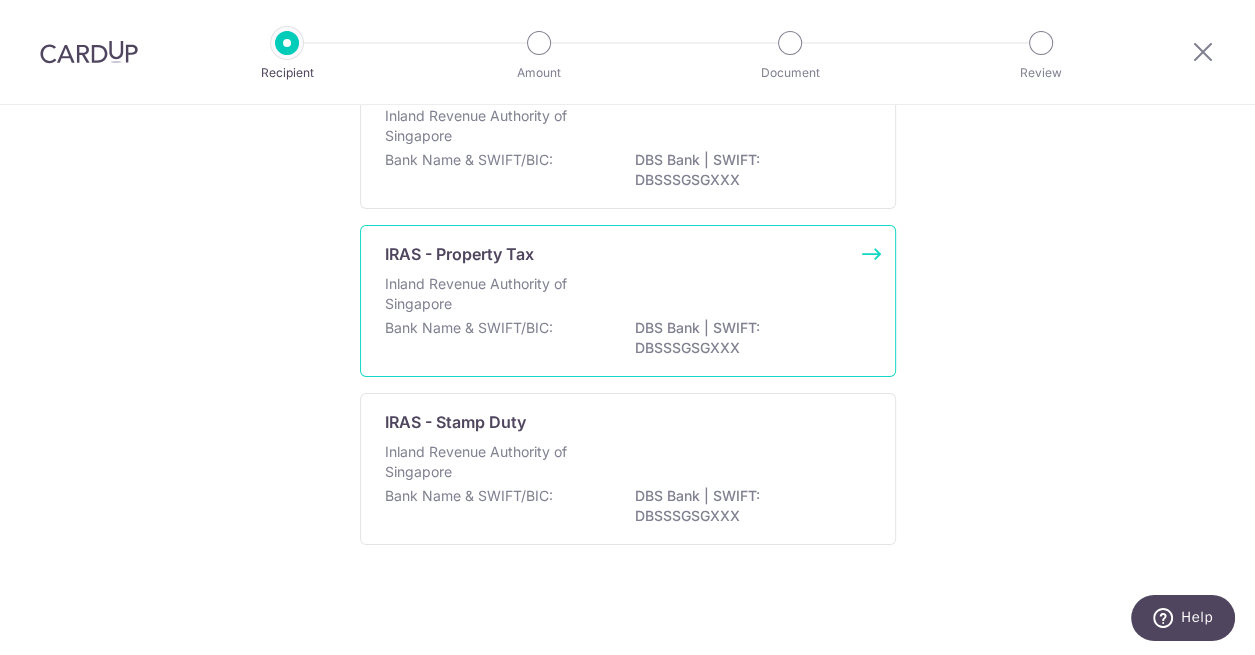 click on "Inland Revenue Authority of Singapore" at bounding box center [491, 294] 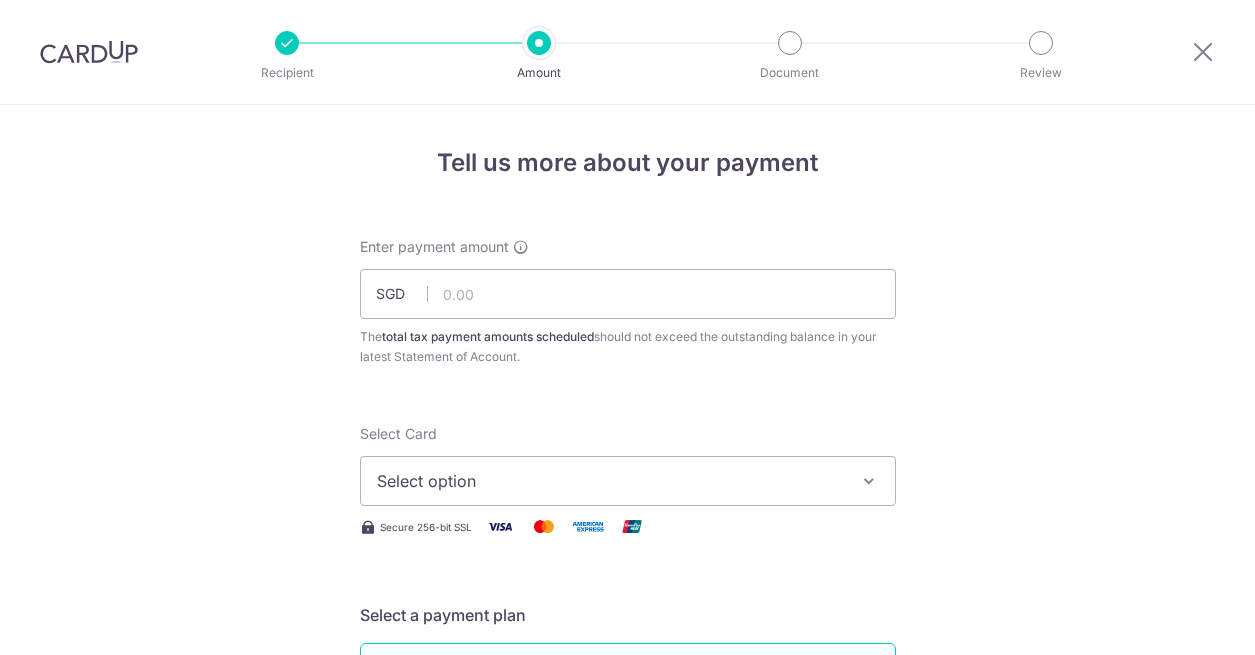 scroll, scrollTop: 0, scrollLeft: 0, axis: both 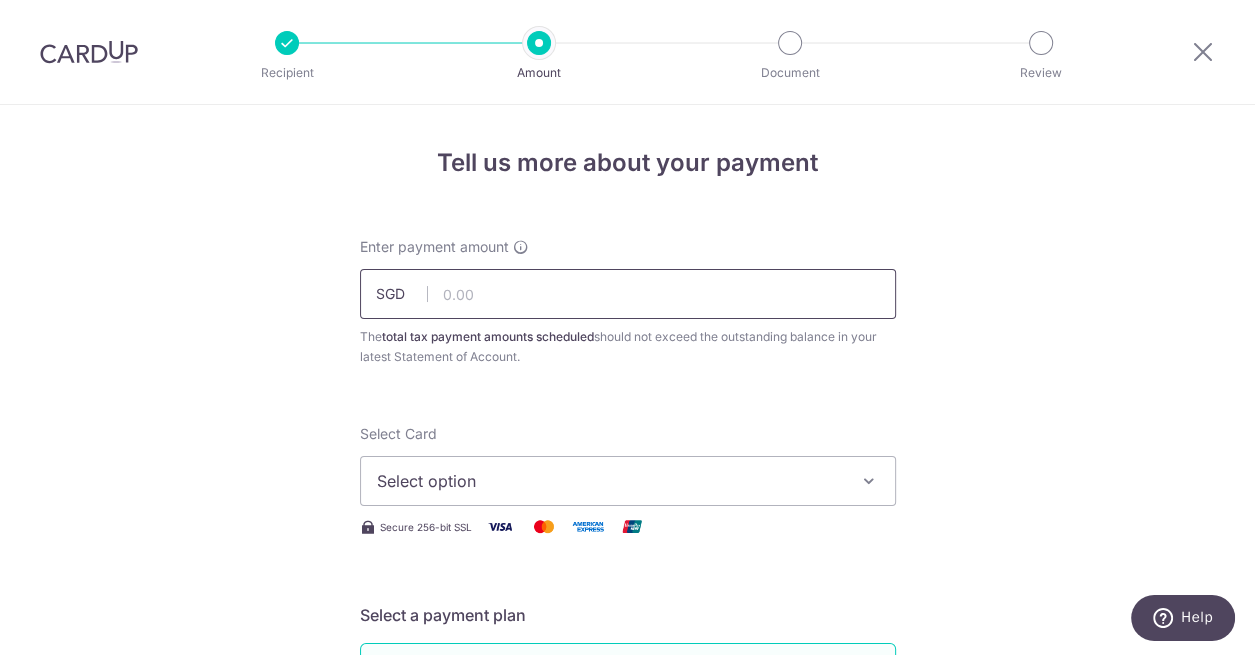 click at bounding box center [628, 294] 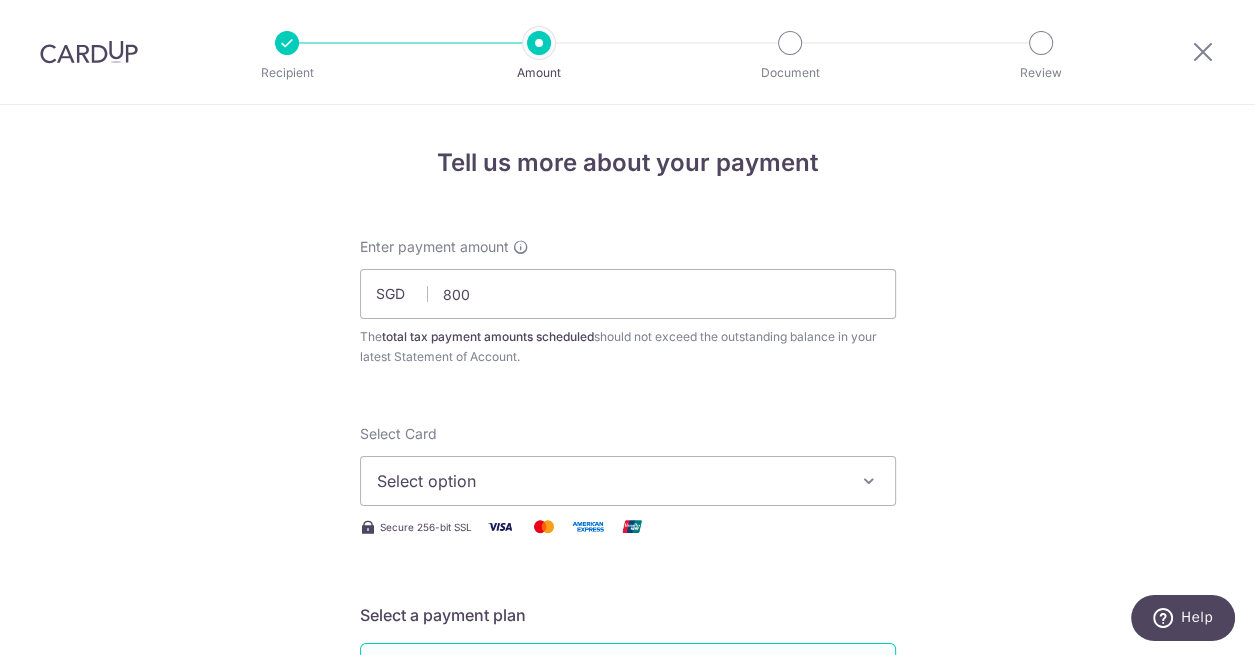 type on "800.00" 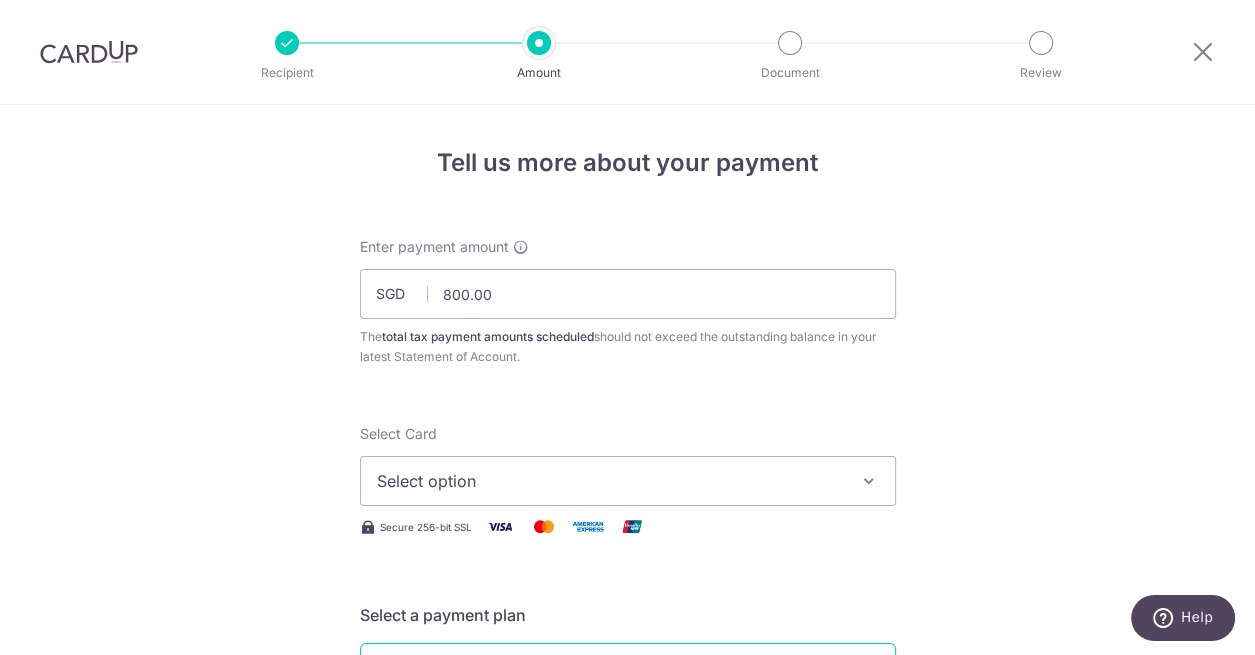 click on "Select option" at bounding box center [610, 481] 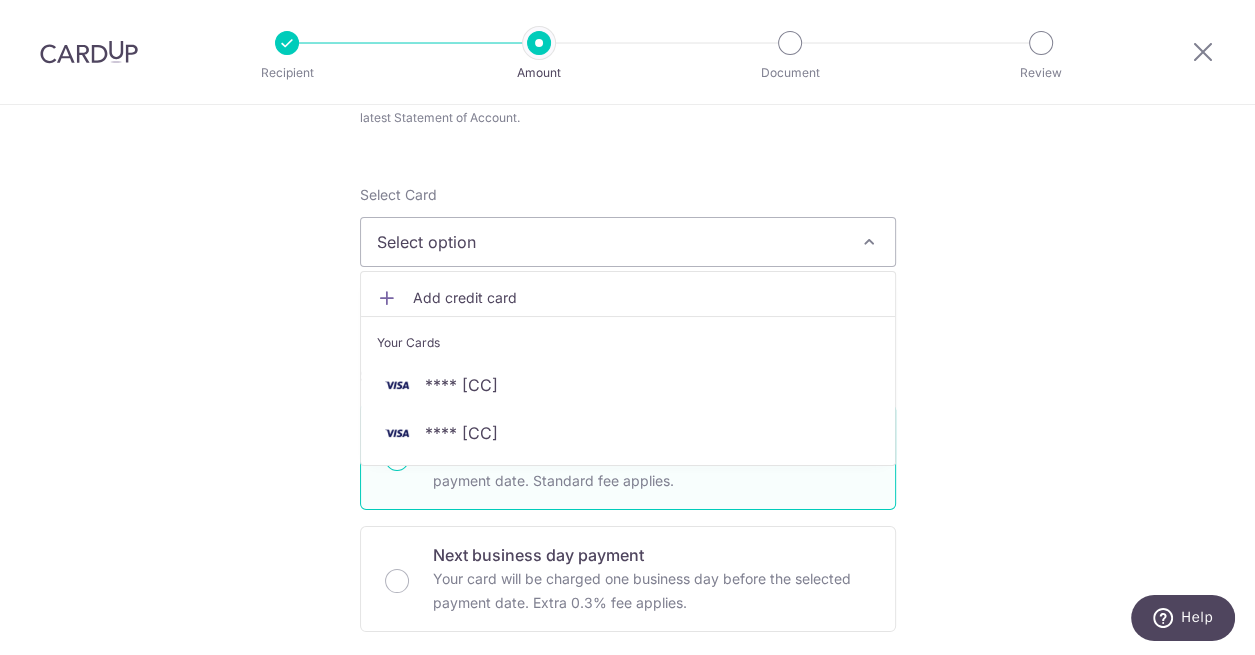 scroll, scrollTop: 260, scrollLeft: 0, axis: vertical 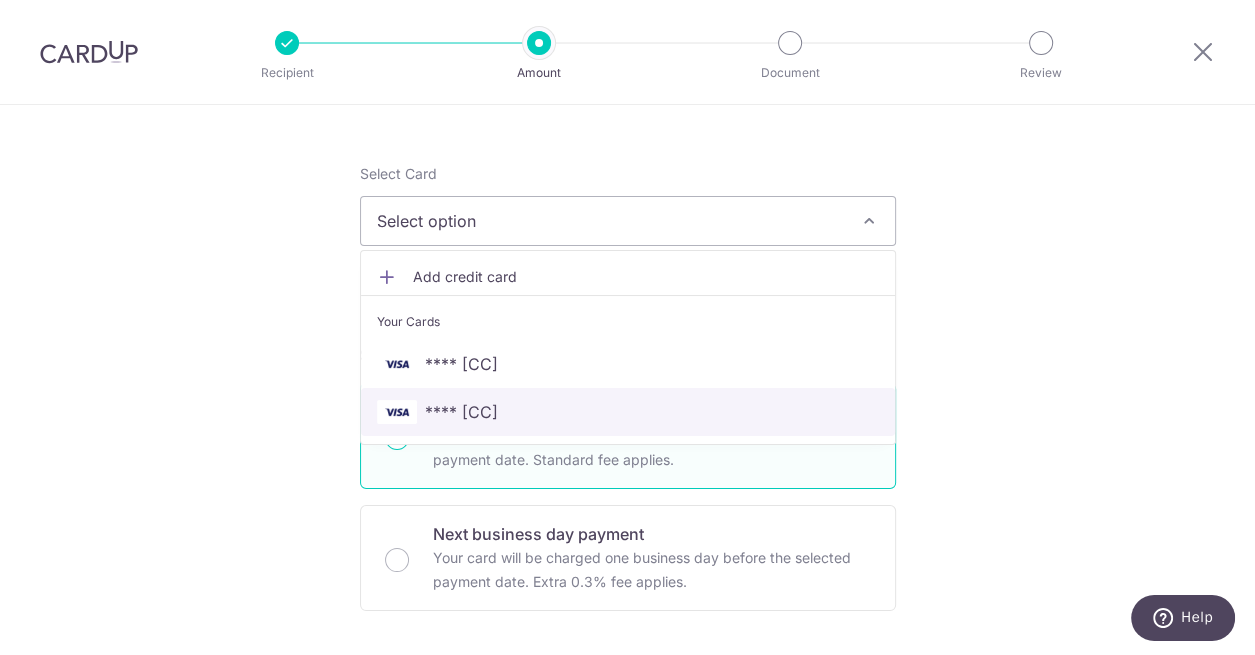 click on "**** [CC]" at bounding box center (461, 412) 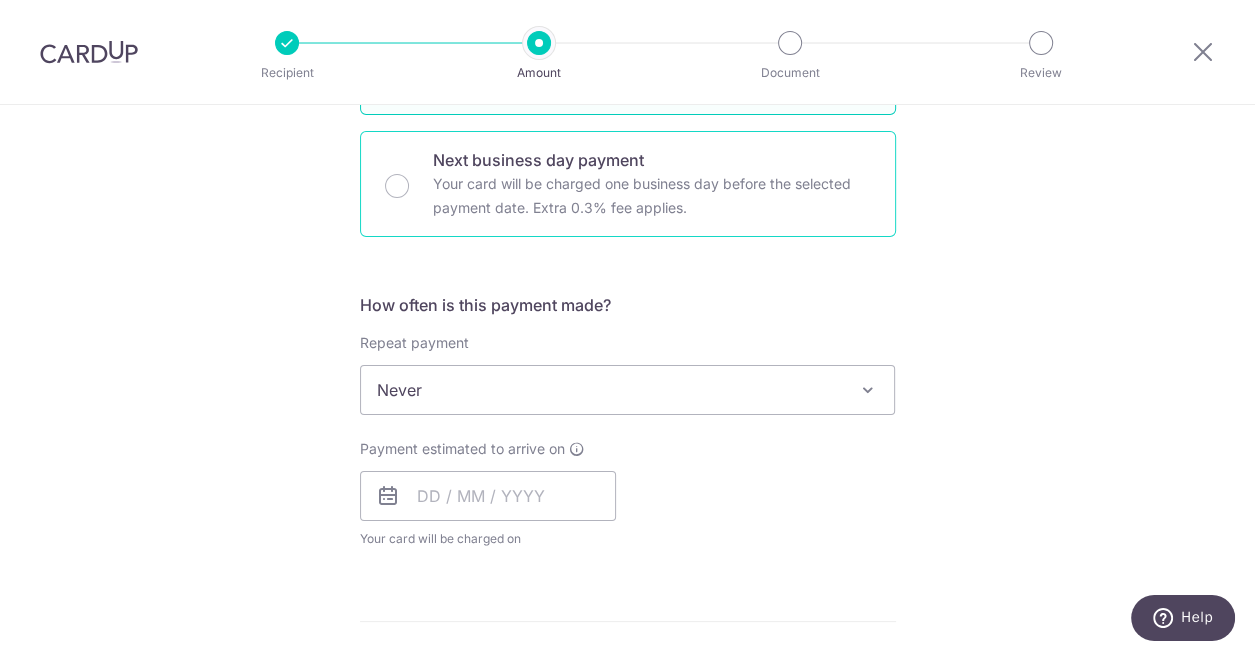 scroll, scrollTop: 636, scrollLeft: 0, axis: vertical 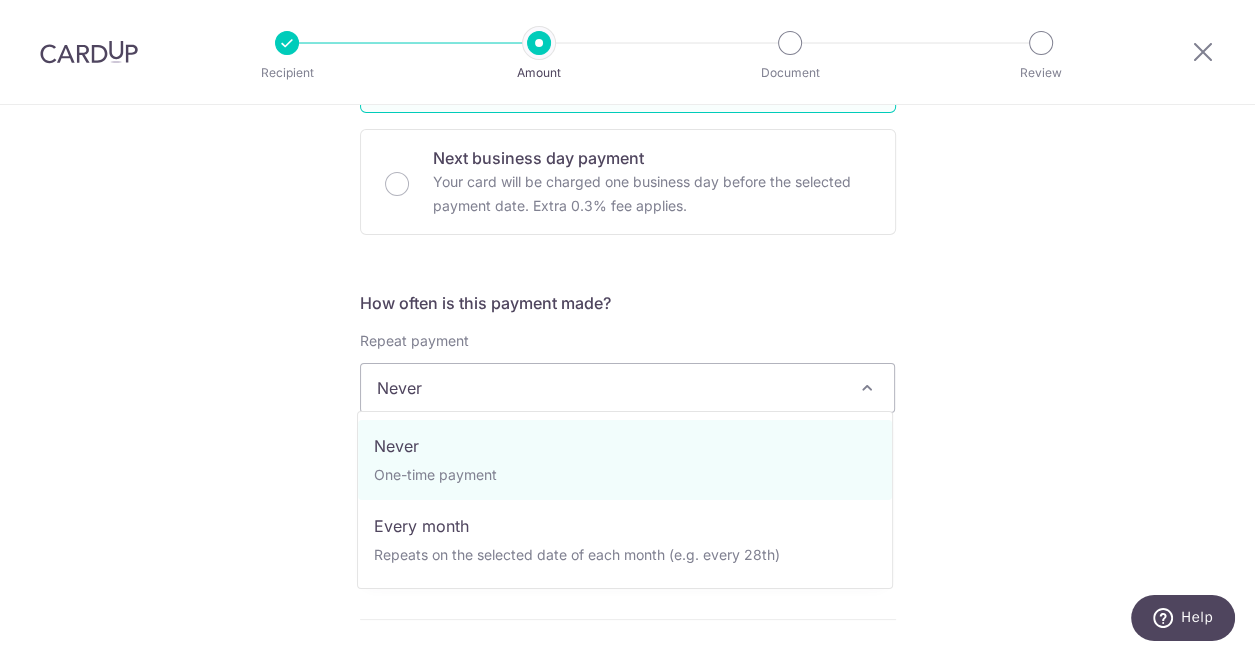 click on "Never" at bounding box center (628, 388) 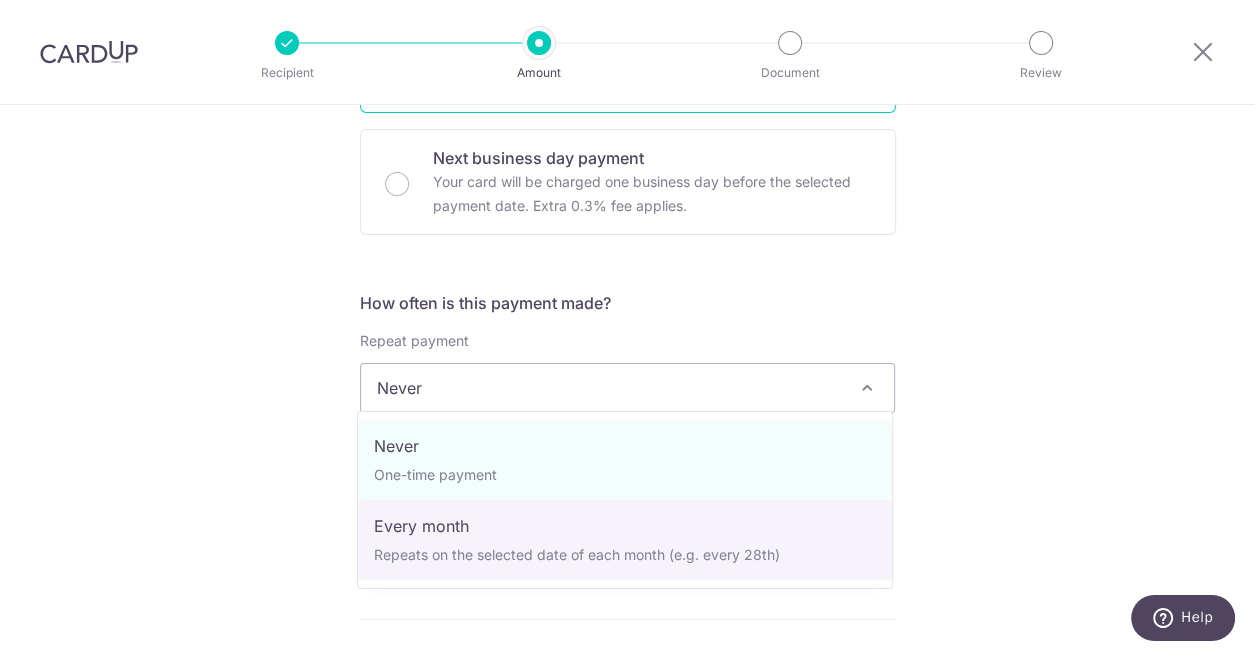 select on "3" 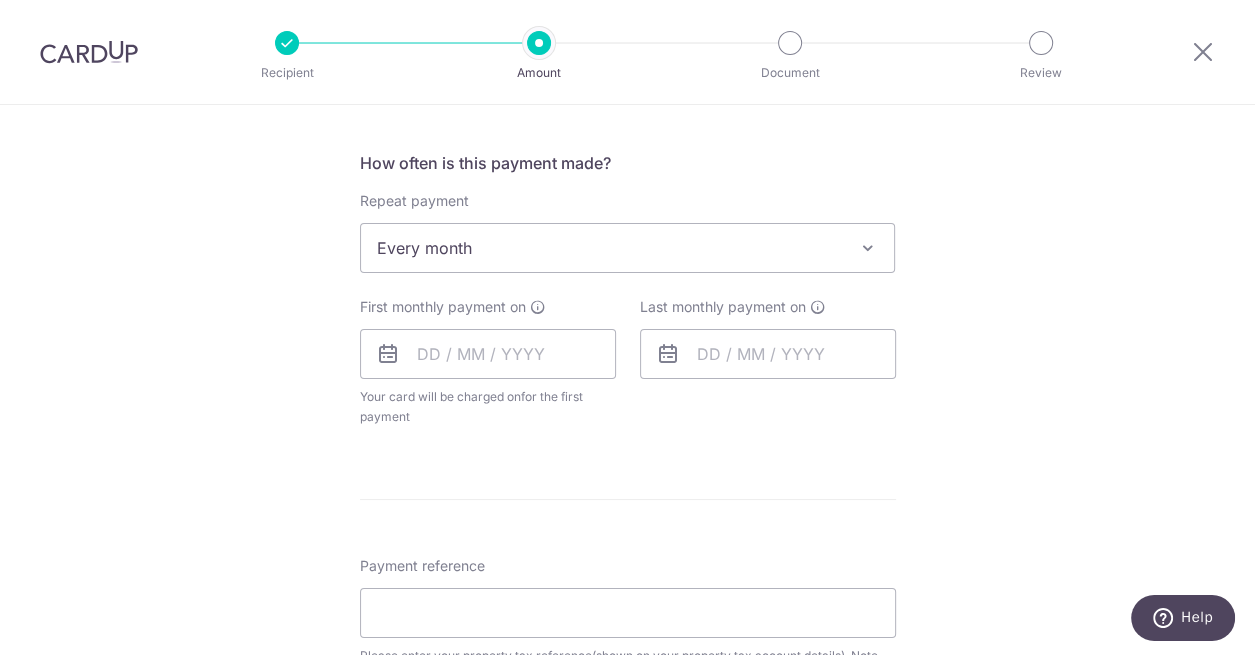 scroll, scrollTop: 793, scrollLeft: 0, axis: vertical 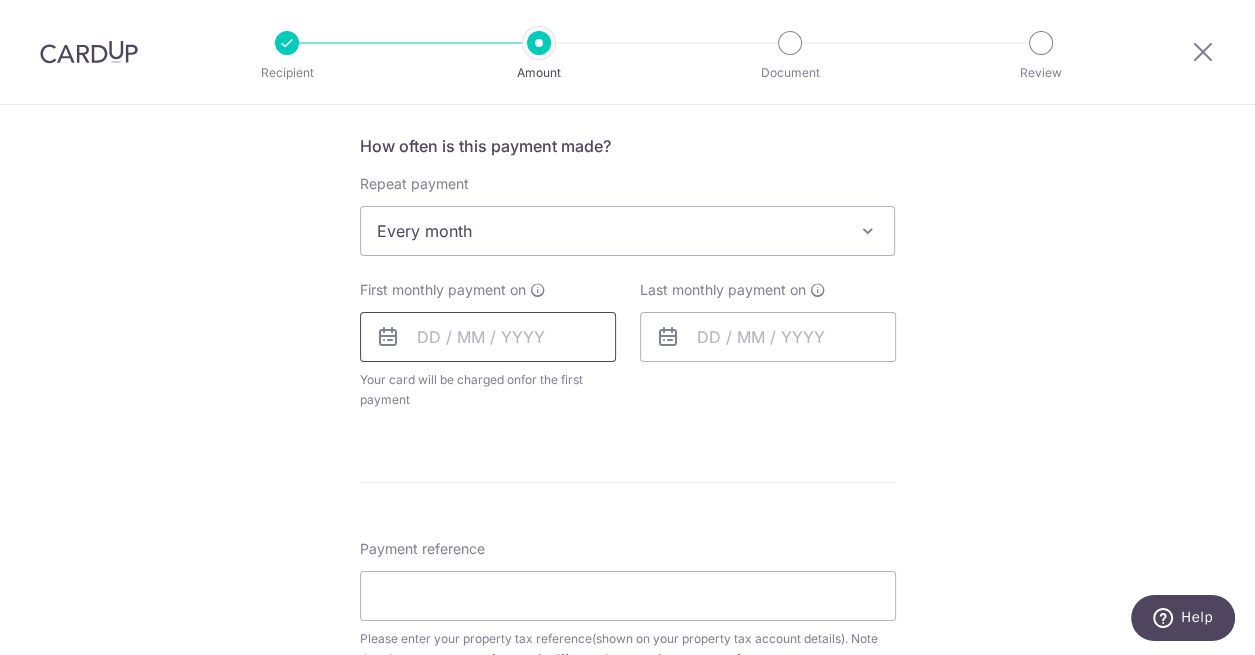 click at bounding box center (488, 337) 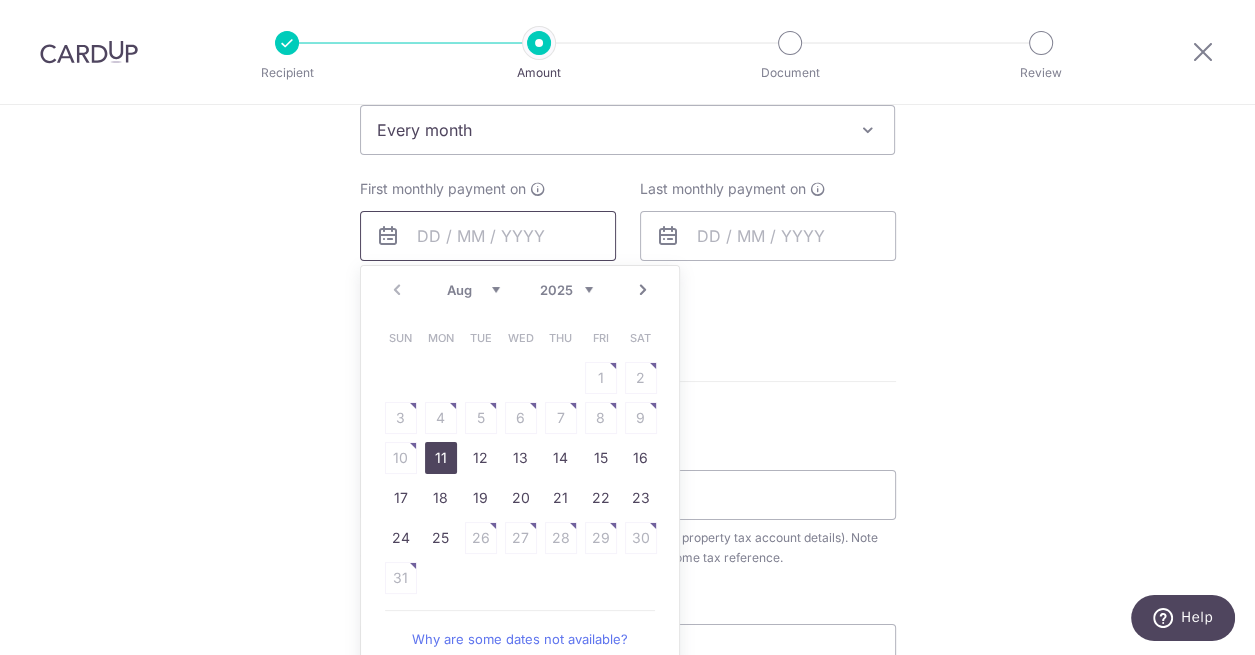 scroll, scrollTop: 945, scrollLeft: 0, axis: vertical 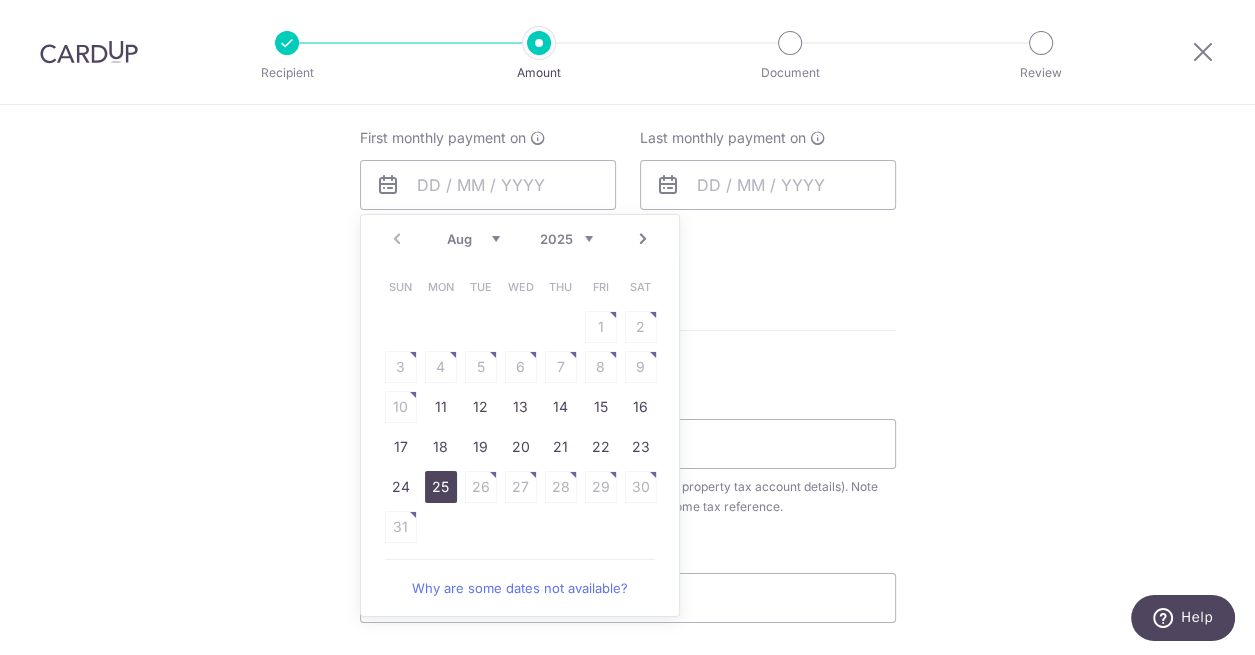 click on "25" at bounding box center [441, 487] 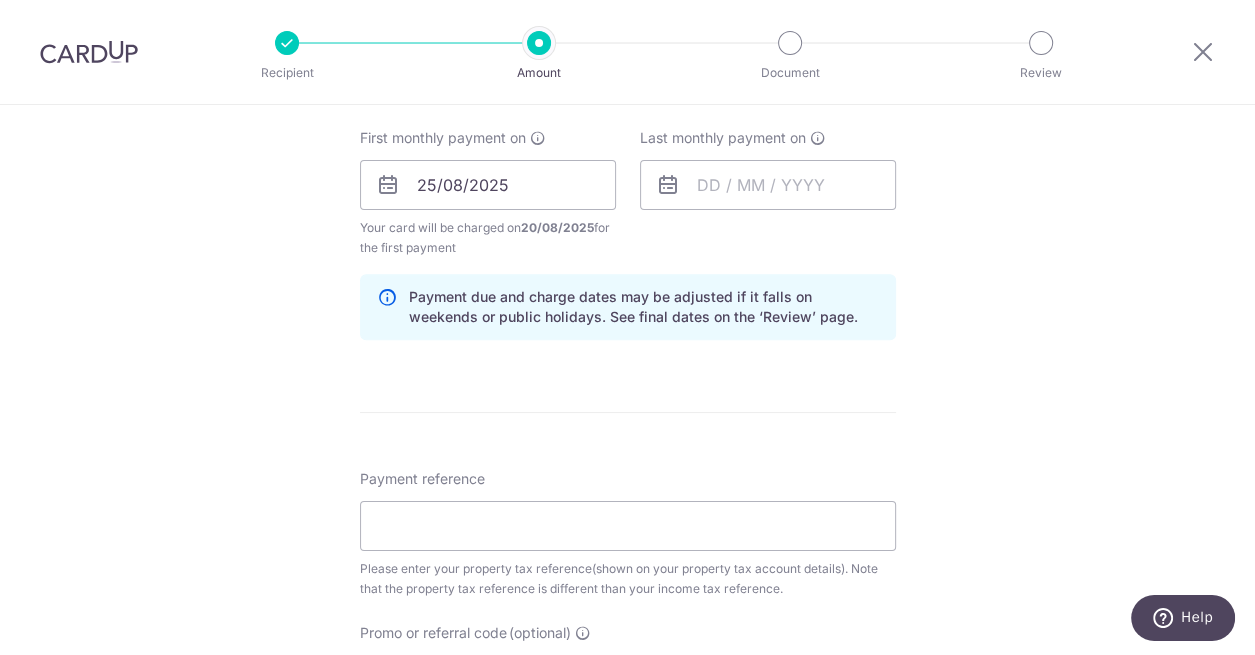 click at bounding box center (668, 185) 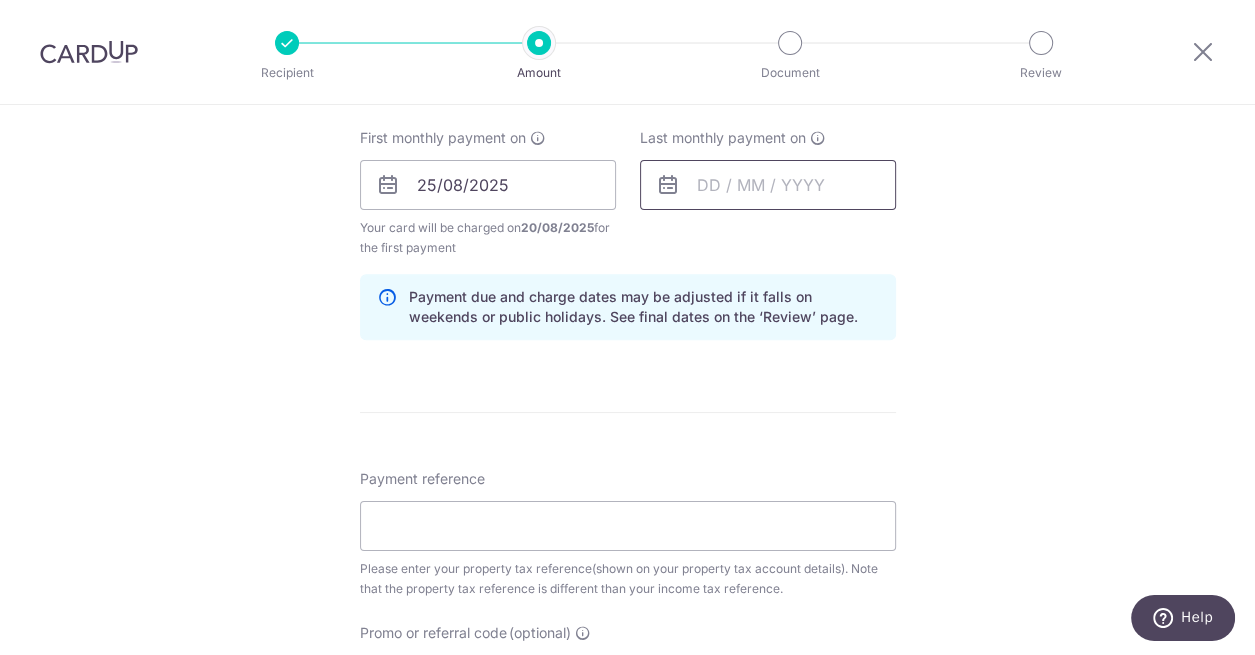 click at bounding box center (768, 185) 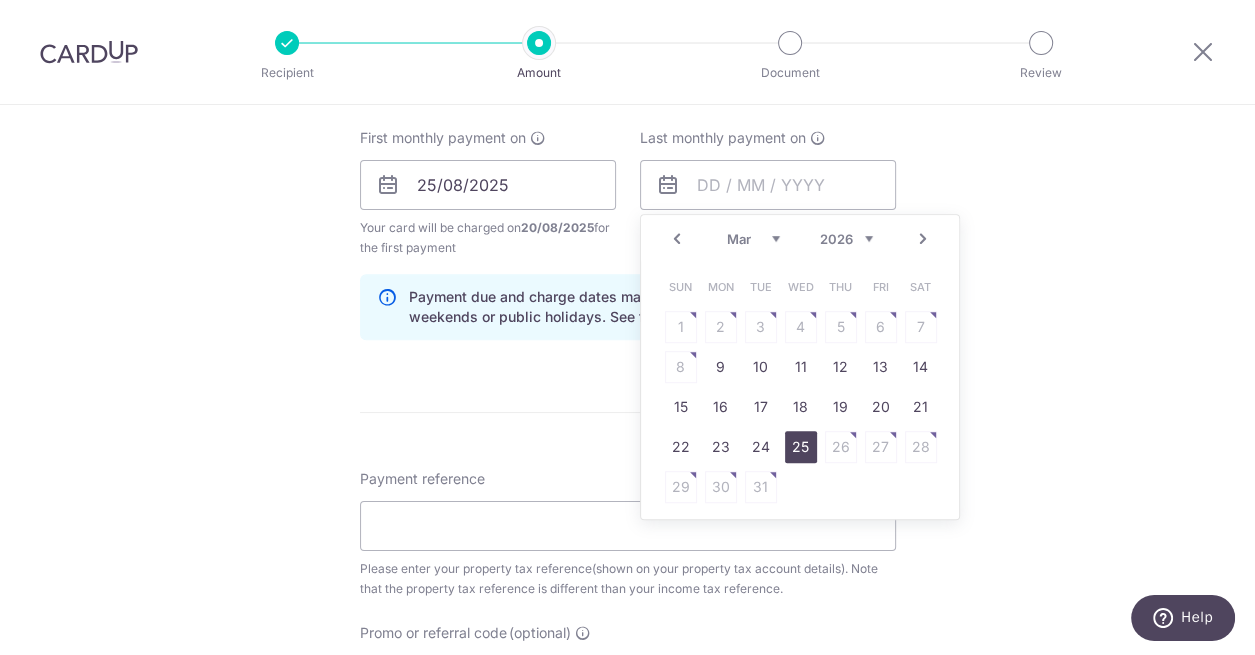 click on "25" at bounding box center (801, 447) 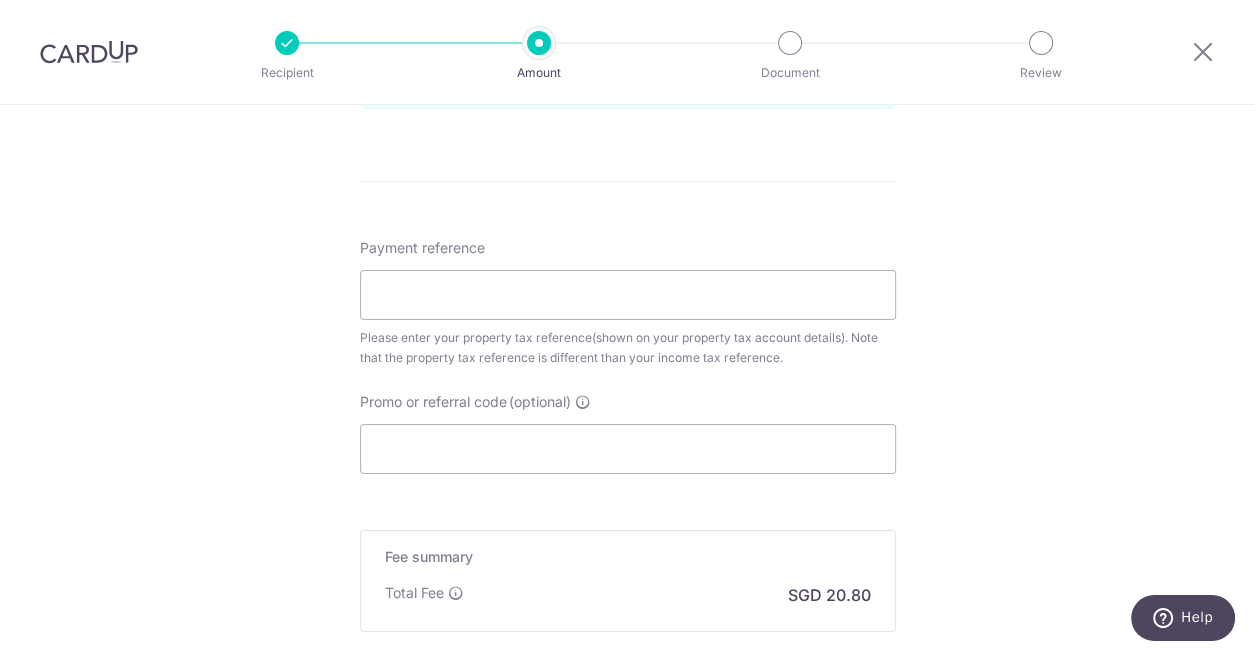 scroll, scrollTop: 1193, scrollLeft: 0, axis: vertical 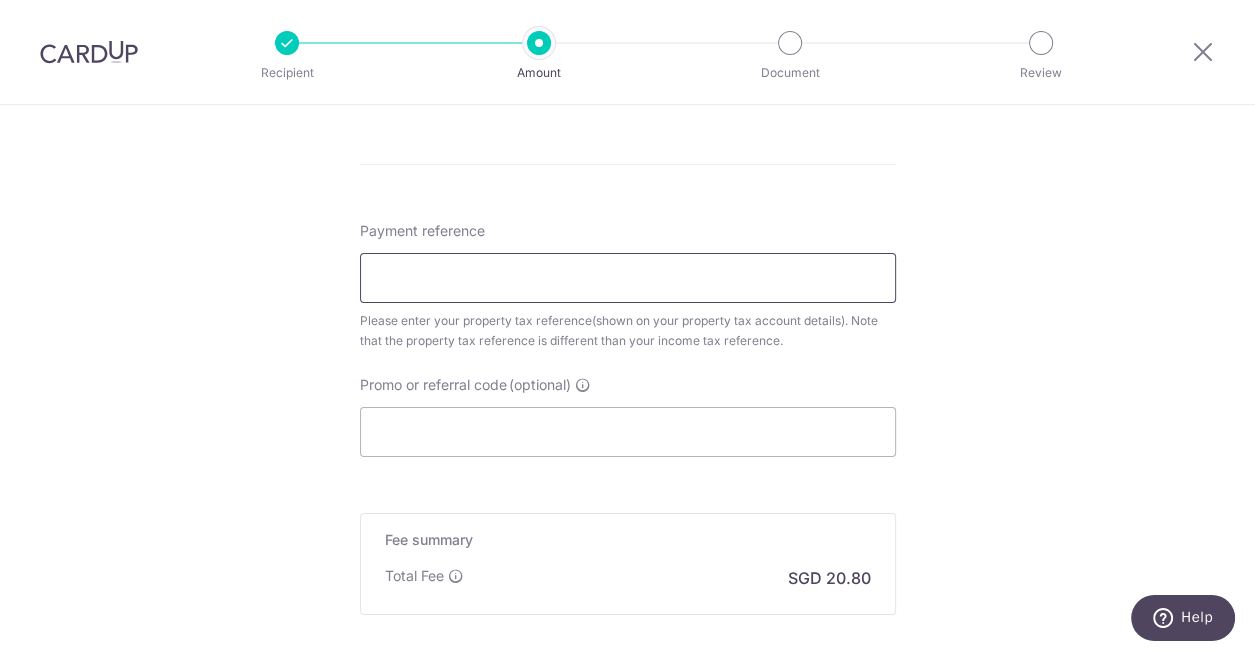 click on "Payment reference" at bounding box center (628, 278) 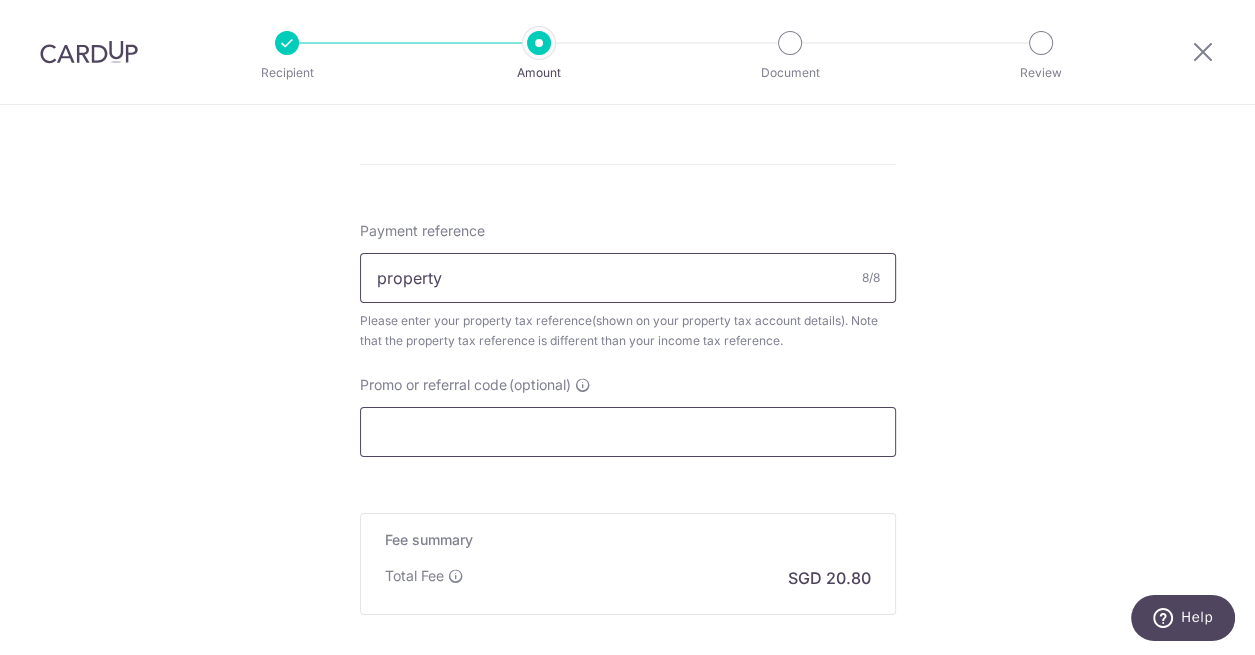 type on "property" 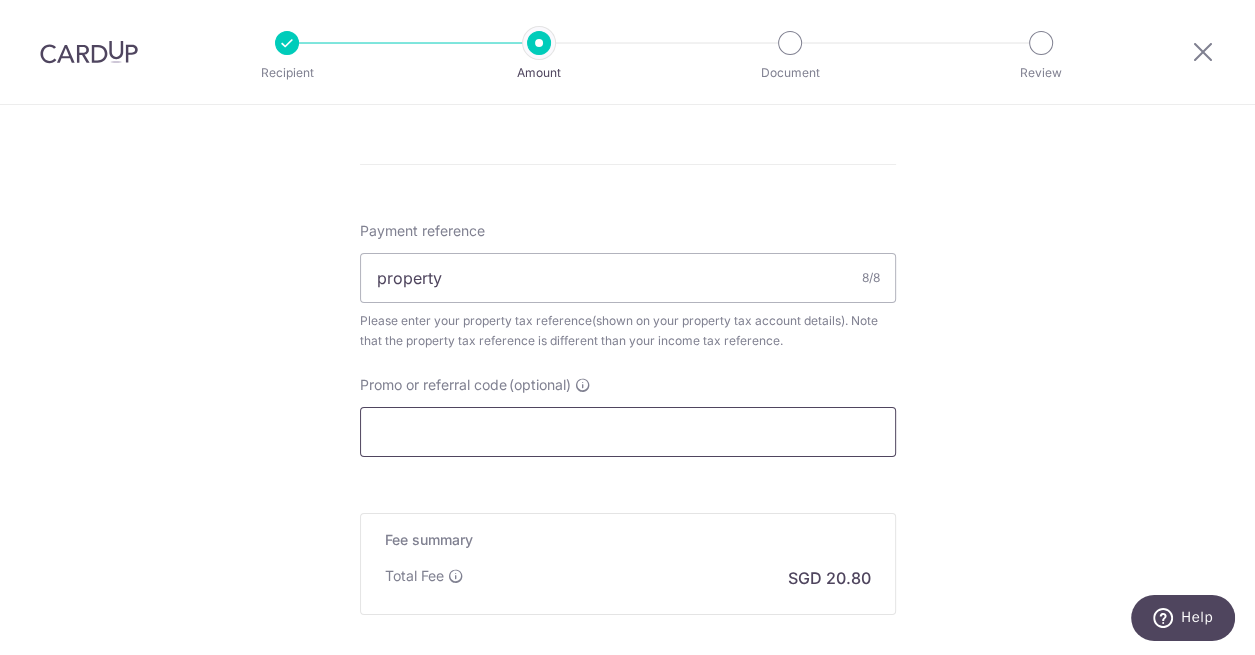 click on "Promo or referral code
(optional)" at bounding box center (628, 432) 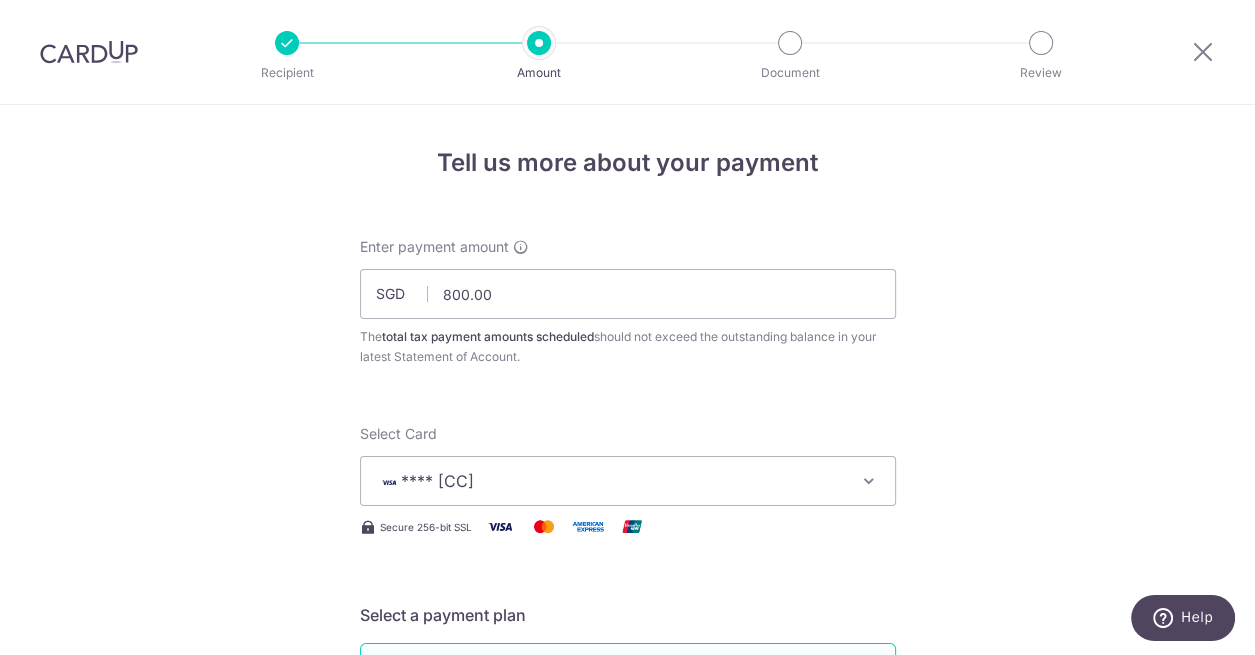 scroll, scrollTop: 0, scrollLeft: 0, axis: both 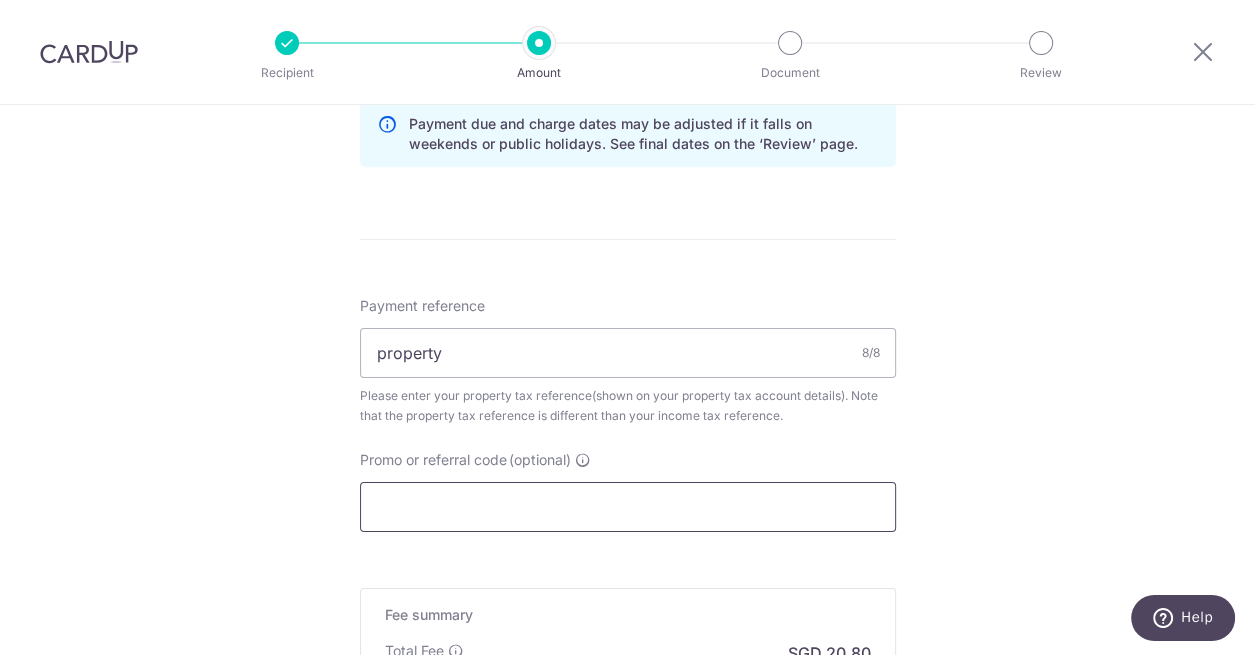 paste on "3NEWR" 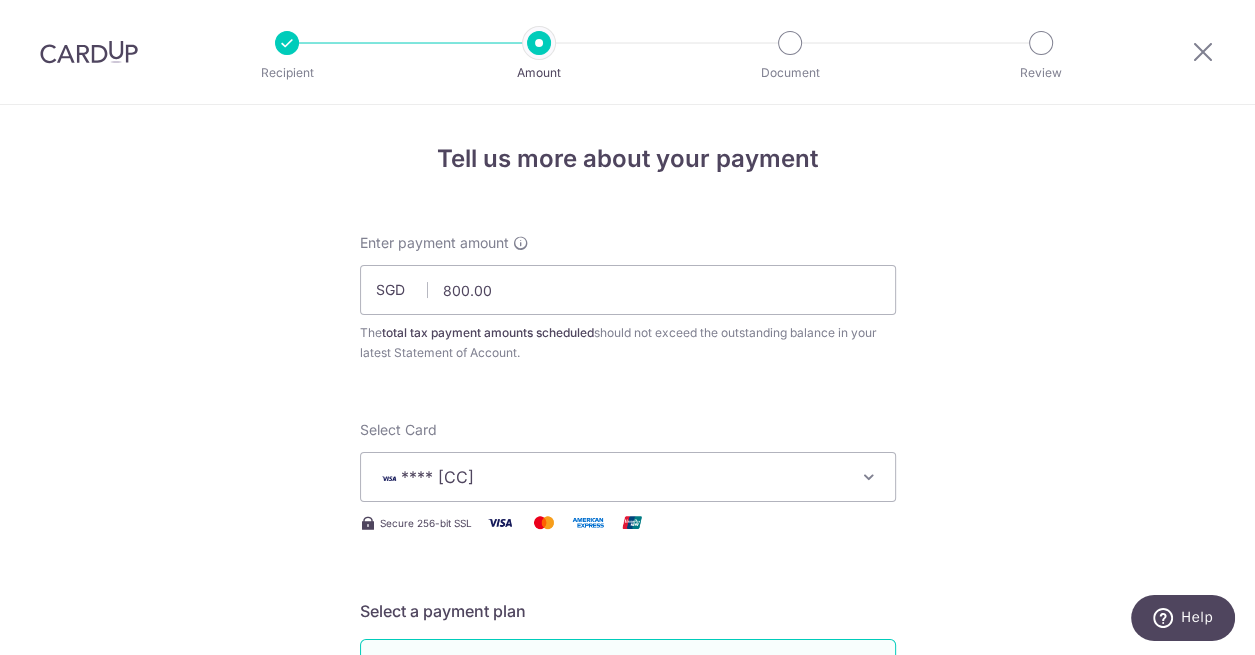 scroll, scrollTop: 6, scrollLeft: 0, axis: vertical 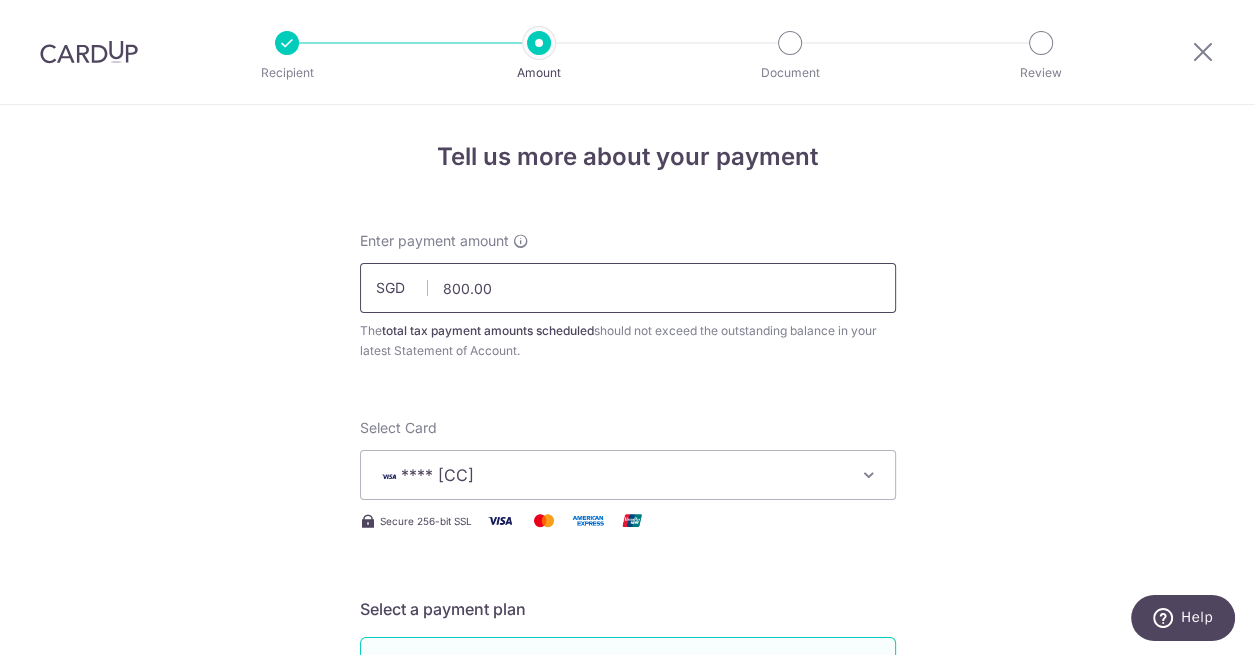 type on "3NEWR" 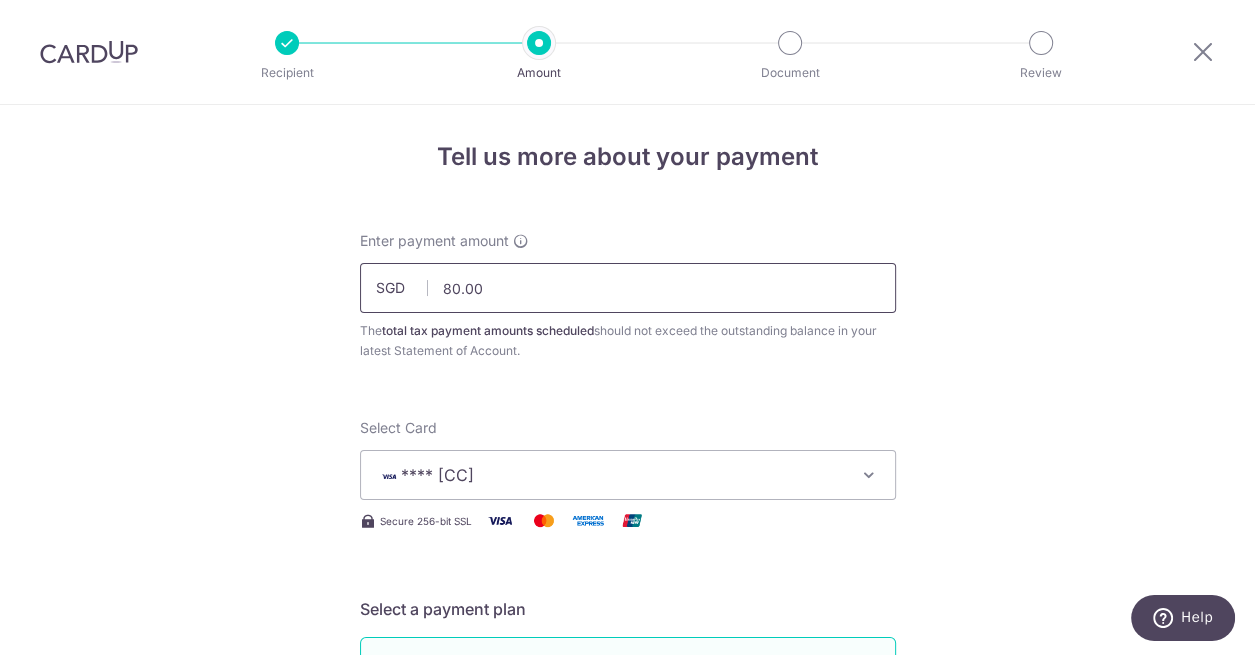 type on "801.00" 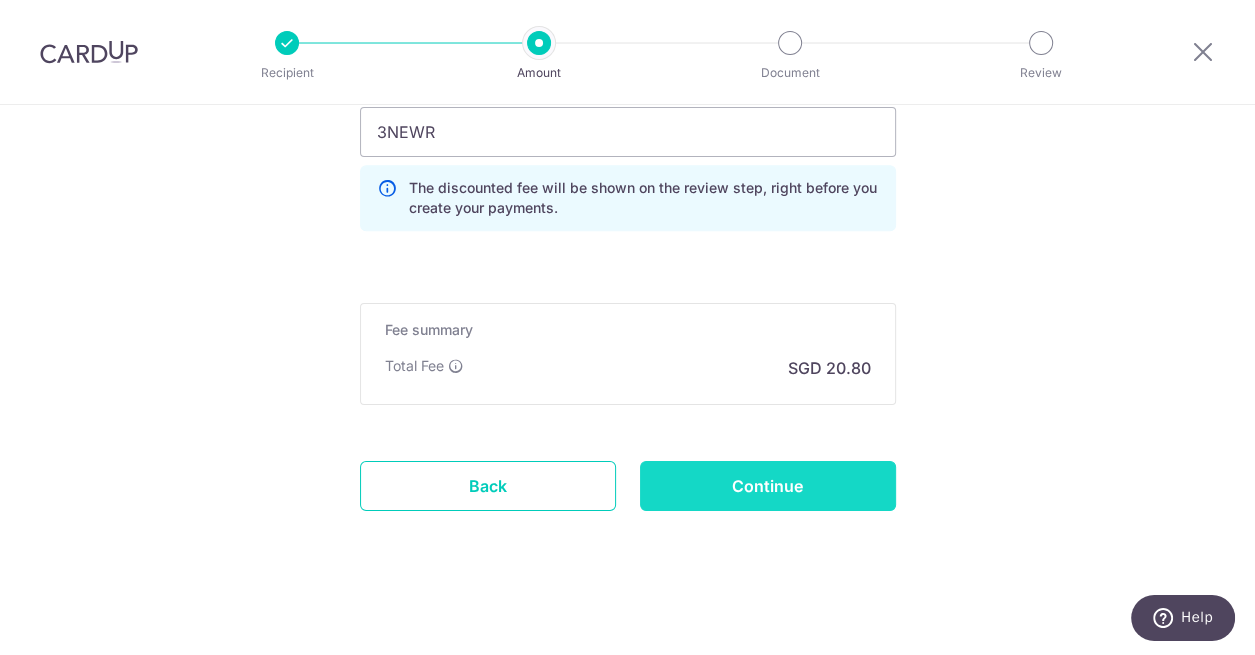 scroll, scrollTop: 1492, scrollLeft: 0, axis: vertical 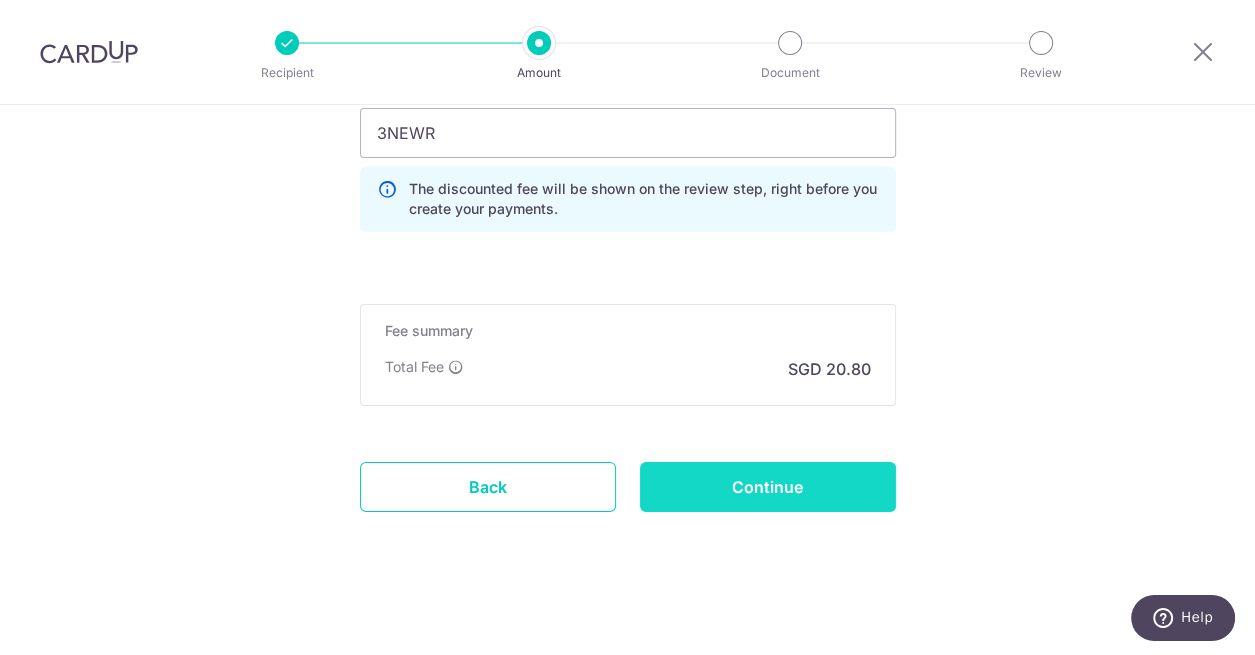 click on "Continue" at bounding box center [768, 487] 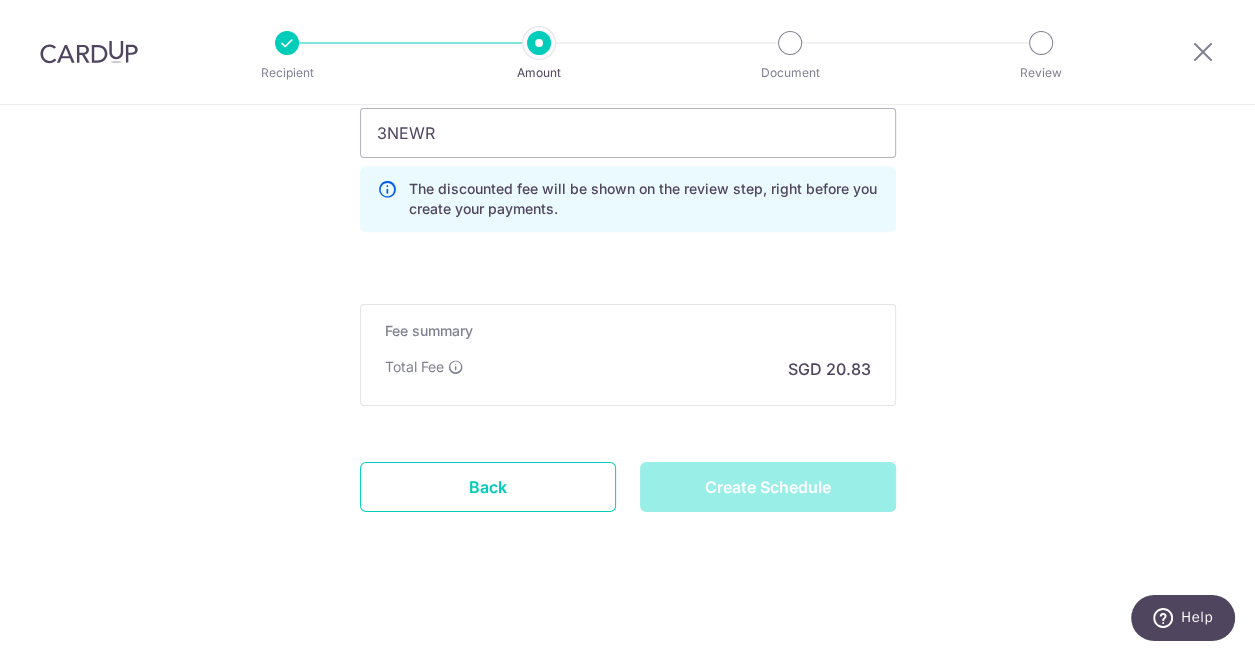 type on "Create Schedule" 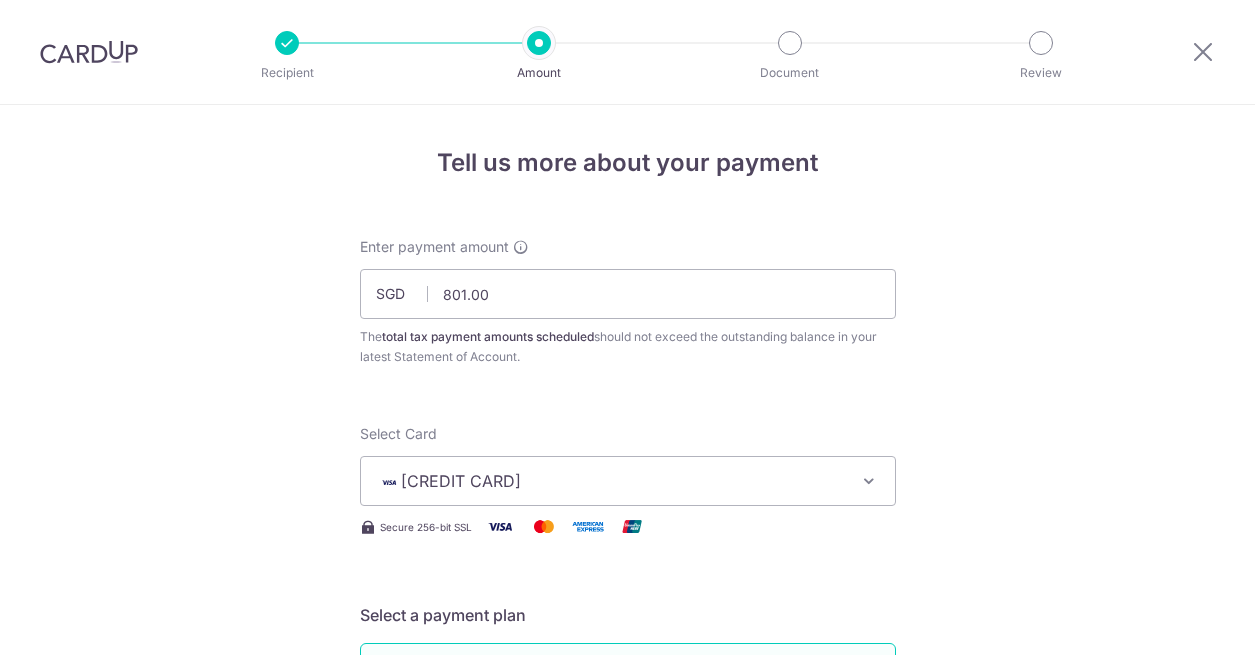 scroll, scrollTop: 0, scrollLeft: 0, axis: both 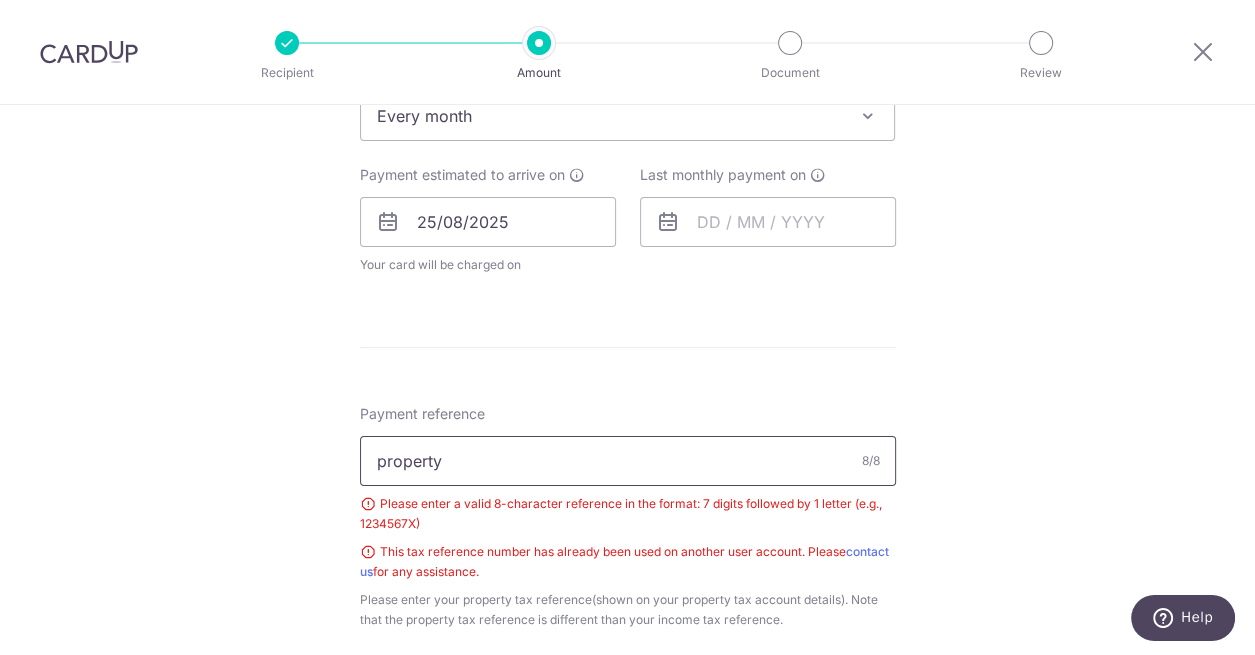 drag, startPoint x: 506, startPoint y: 449, endPoint x: 365, endPoint y: 440, distance: 141.28694 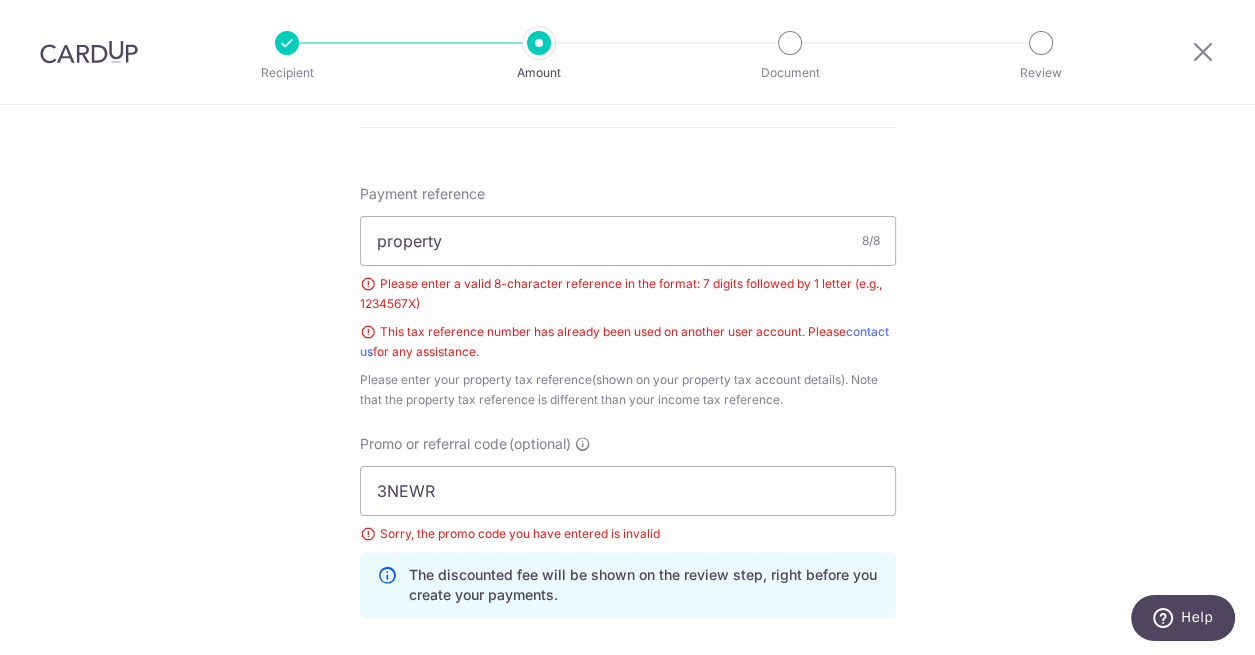 scroll, scrollTop: 1130, scrollLeft: 0, axis: vertical 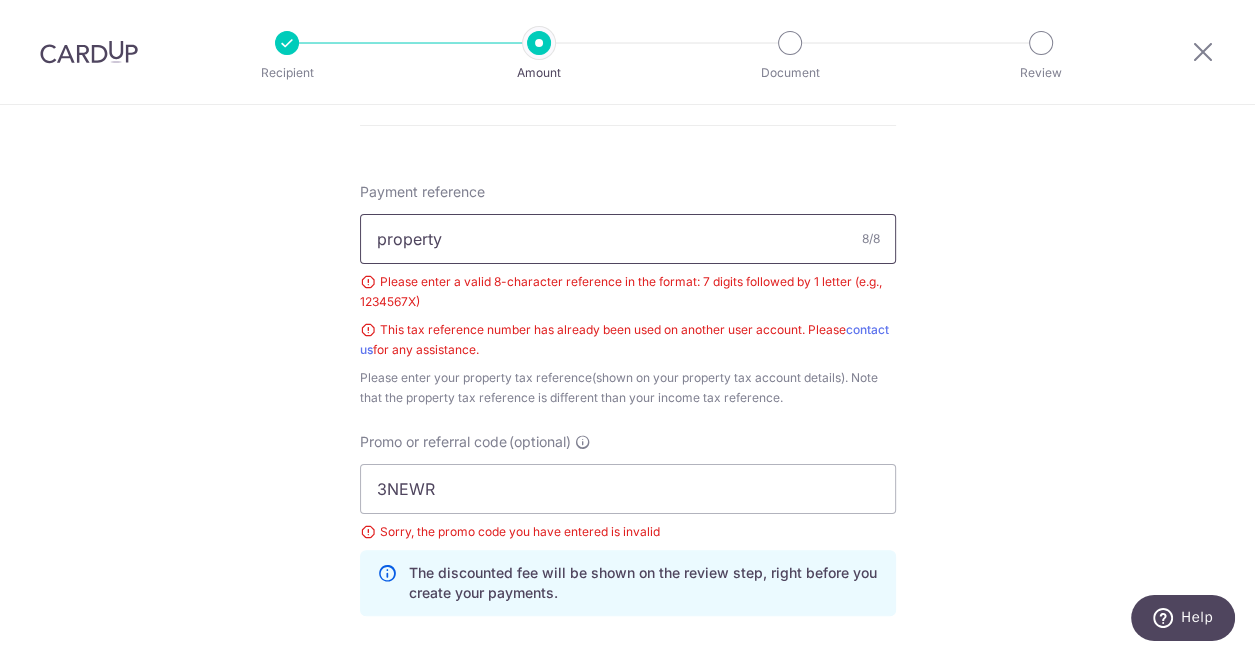 drag, startPoint x: 500, startPoint y: 239, endPoint x: 348, endPoint y: 229, distance: 152.3286 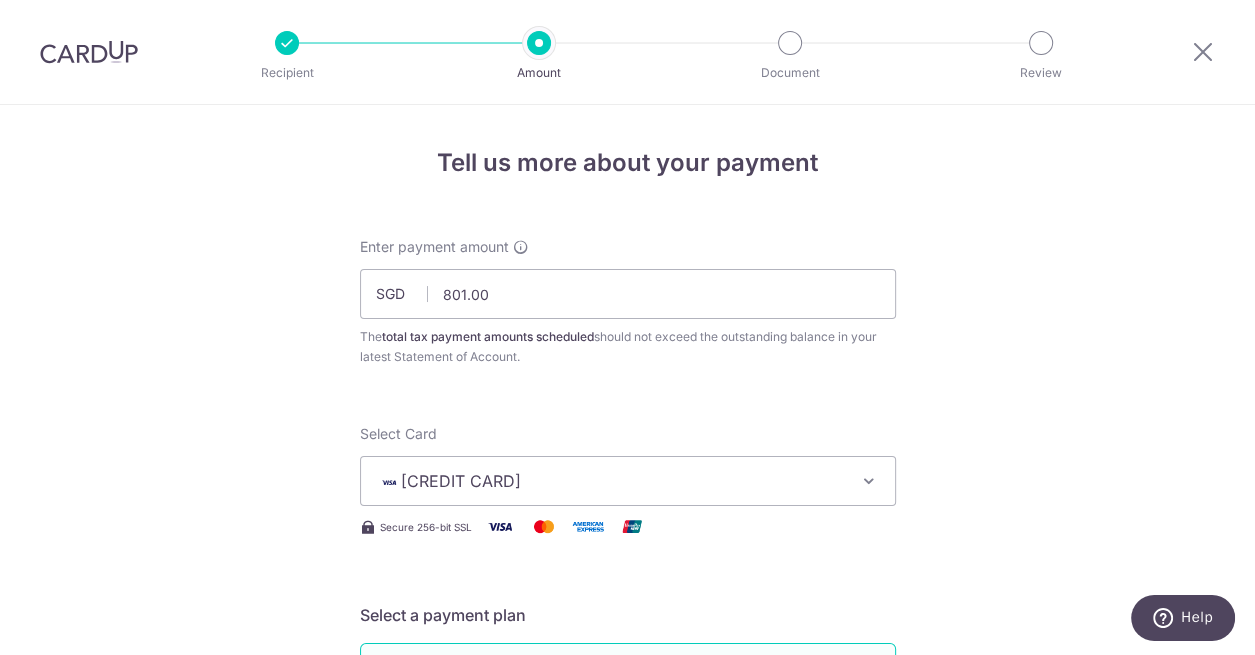 scroll, scrollTop: 0, scrollLeft: 0, axis: both 